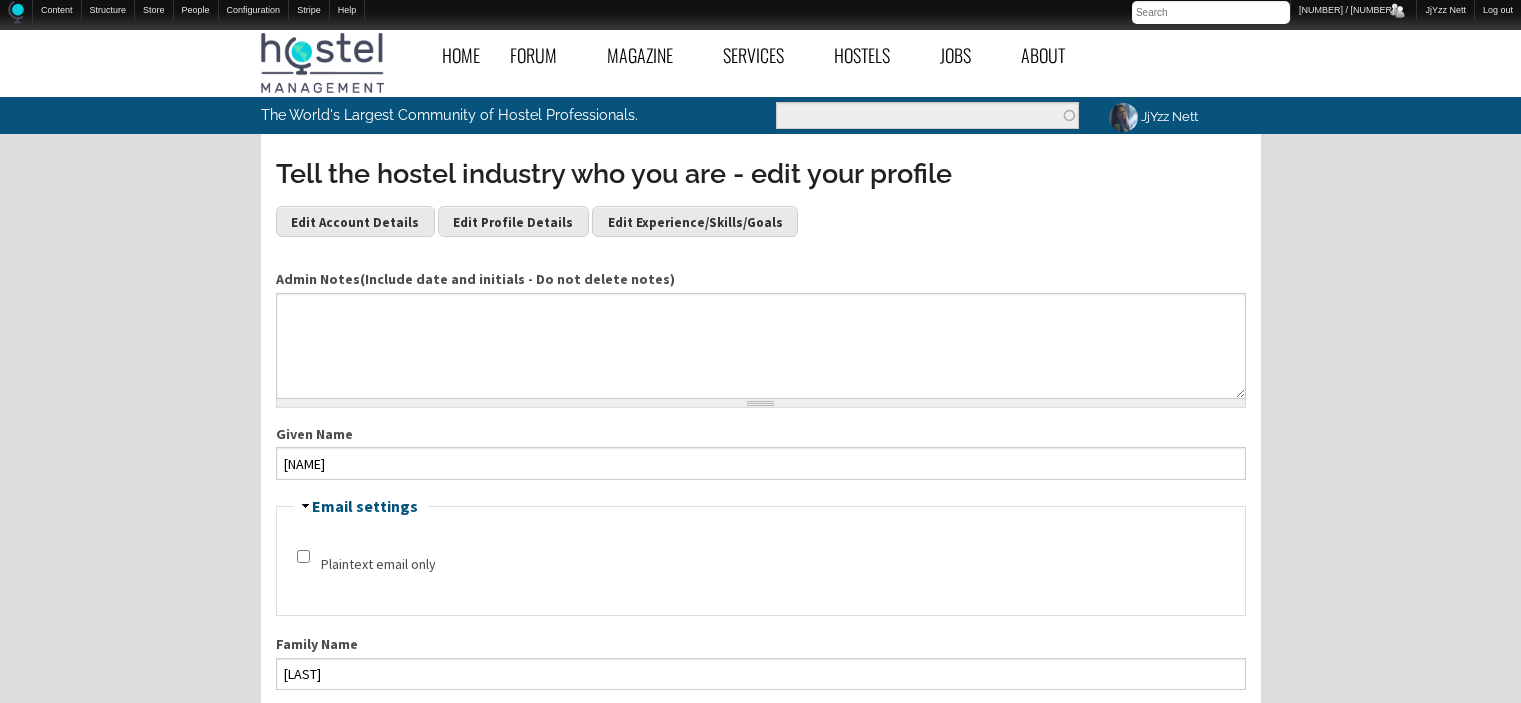 scroll, scrollTop: 440, scrollLeft: 0, axis: vertical 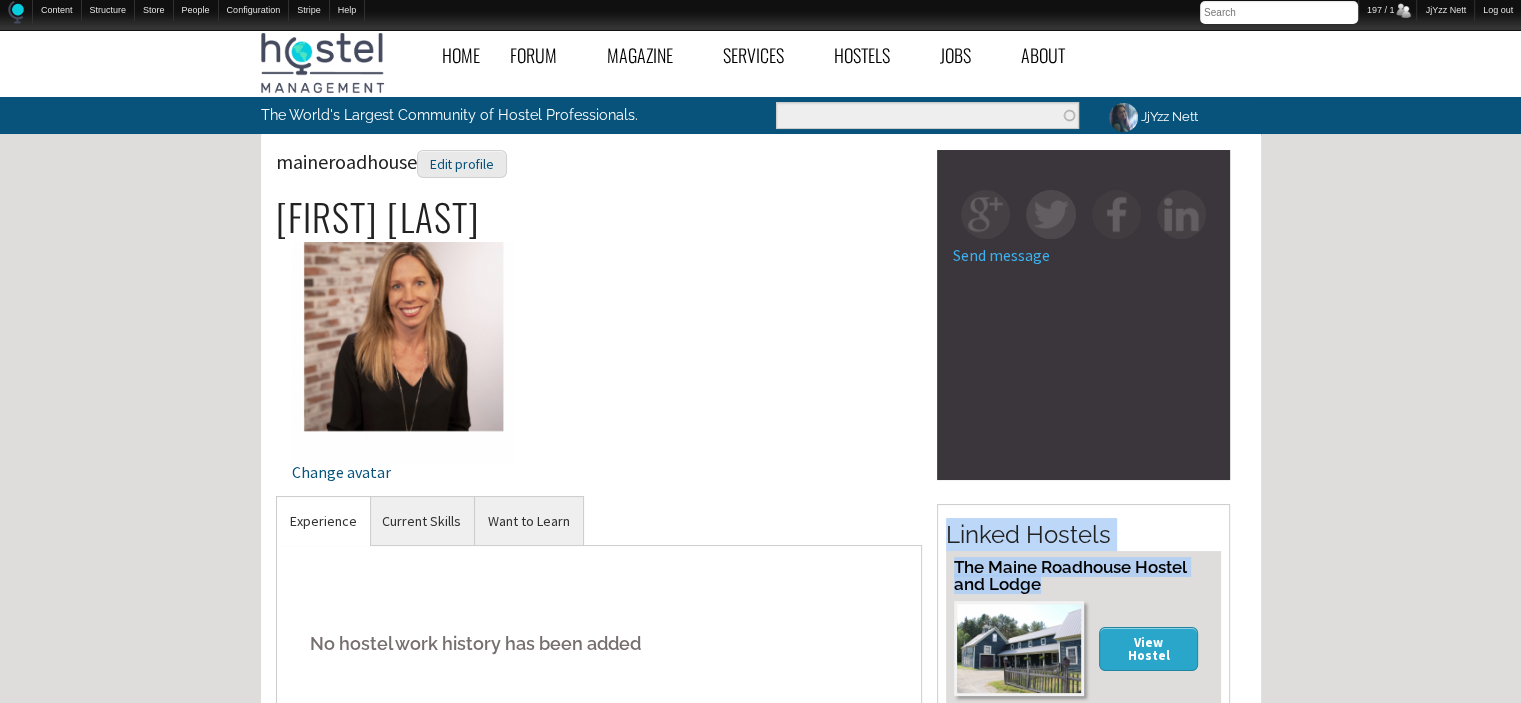 drag, startPoint x: 1048, startPoint y: 591, endPoint x: 944, endPoint y: 569, distance: 106.30146 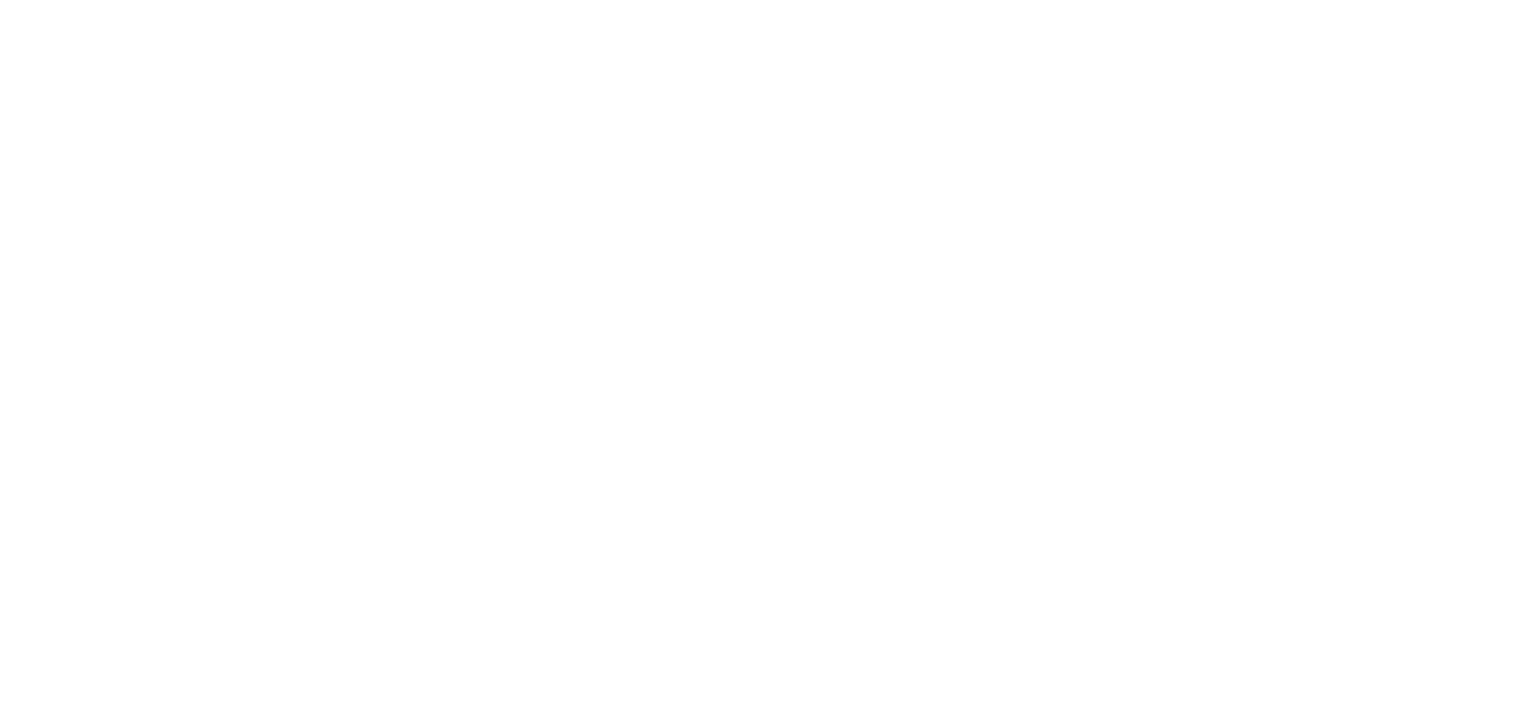 scroll, scrollTop: 0, scrollLeft: 0, axis: both 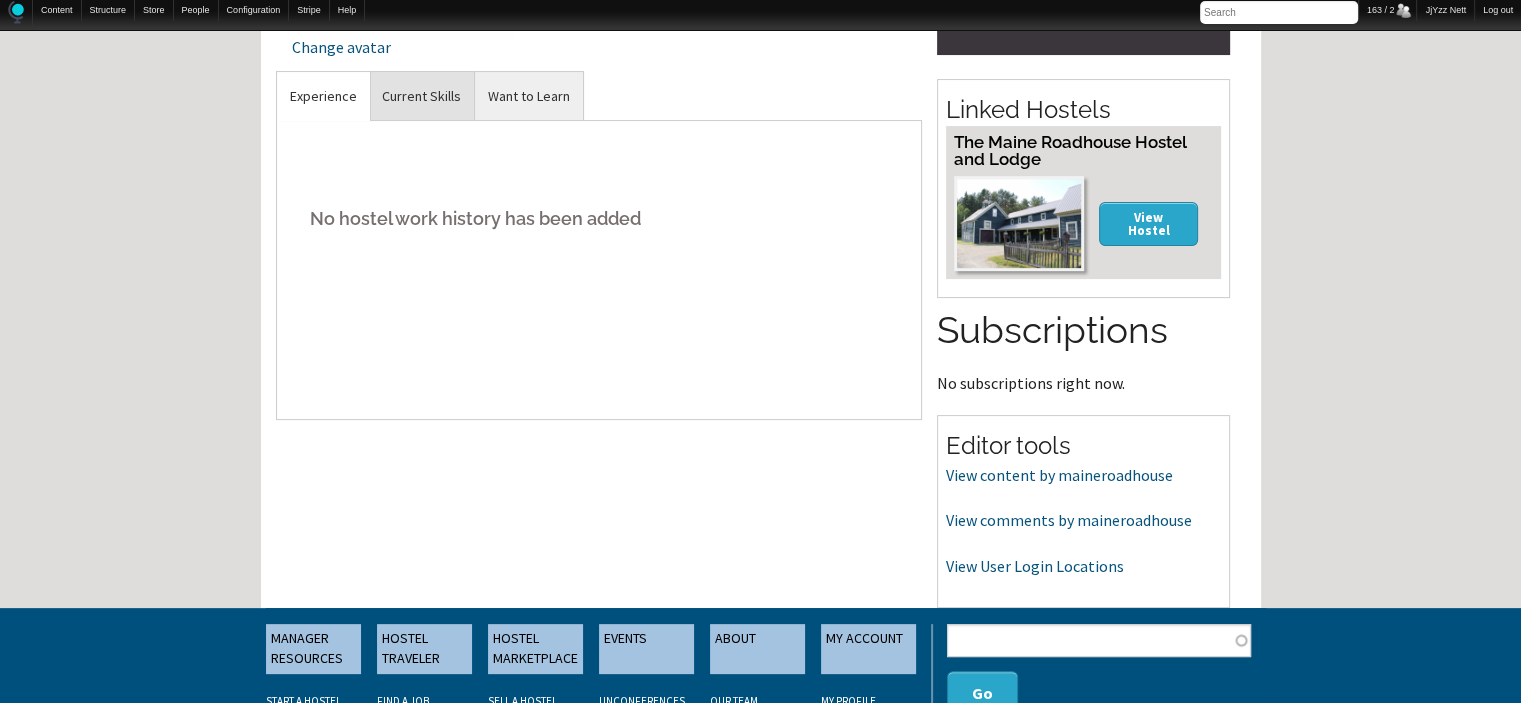 click on "Current Skills" at bounding box center (421, 96) 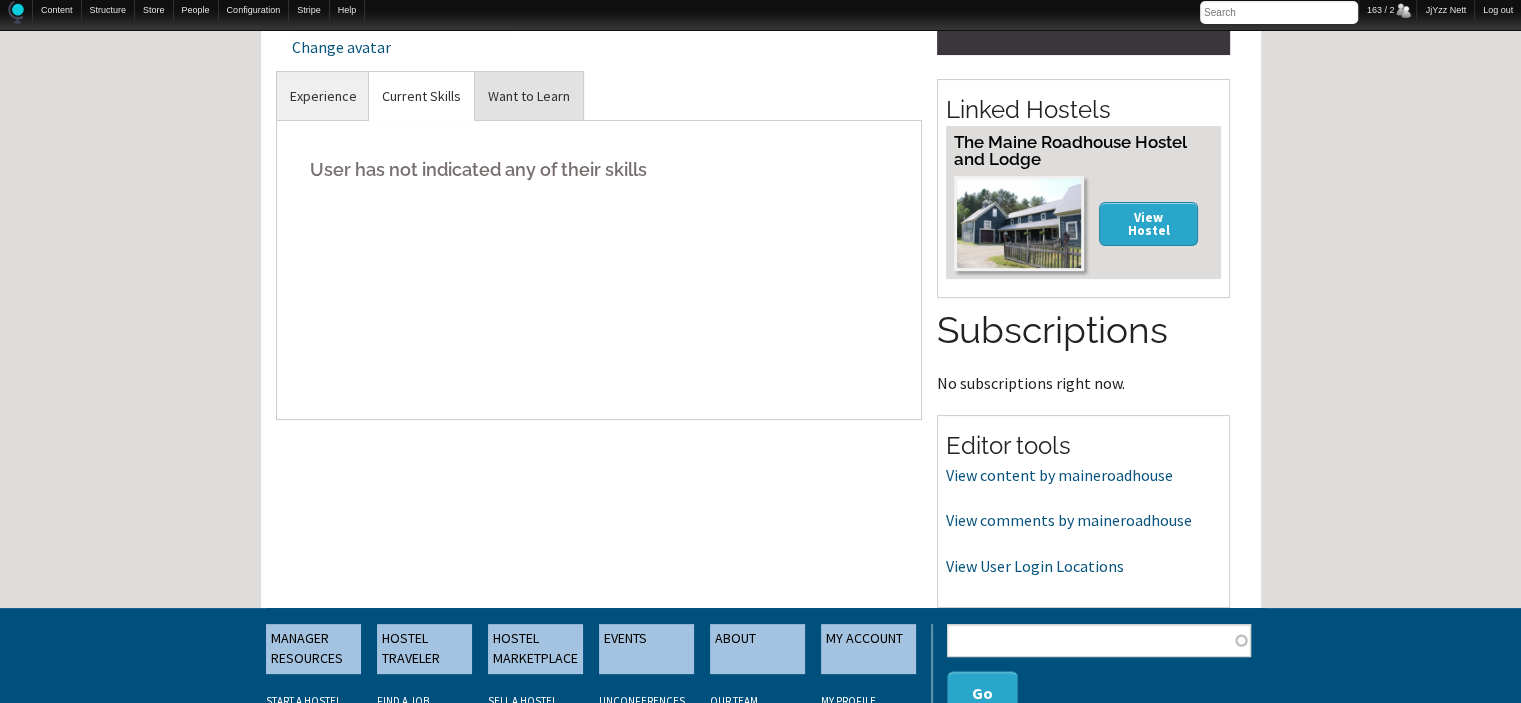 click on "Want to Learn" at bounding box center [529, 96] 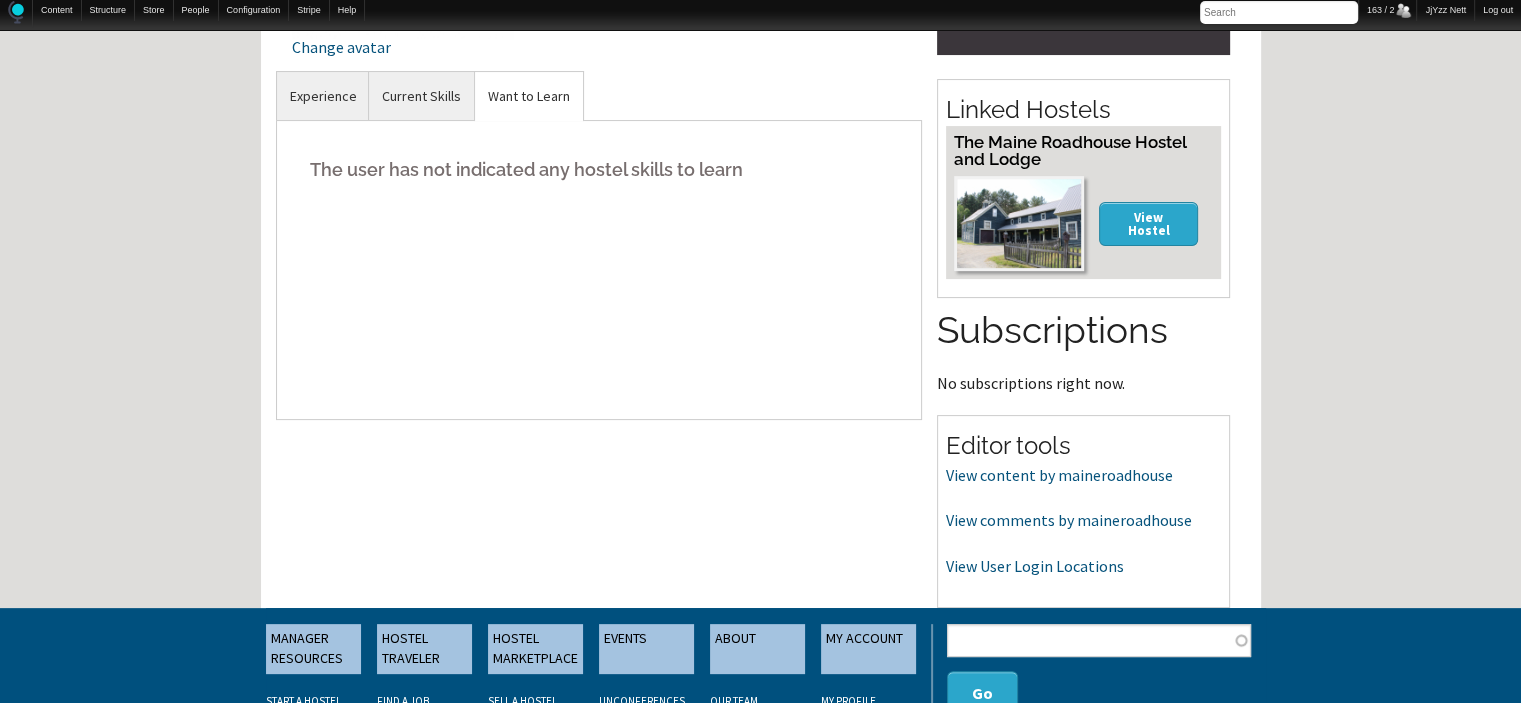 scroll, scrollTop: 0, scrollLeft: 0, axis: both 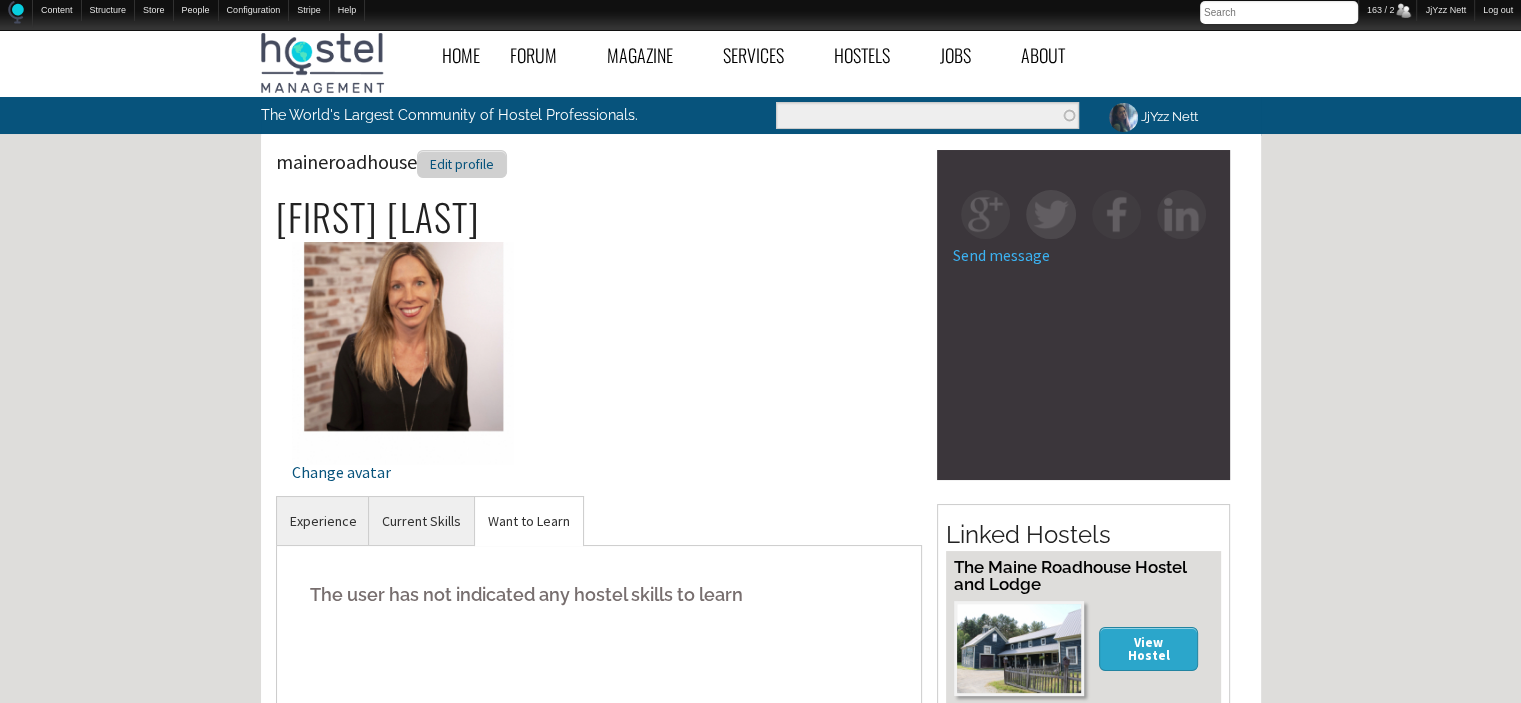 click on "Edit profile" at bounding box center [462, 164] 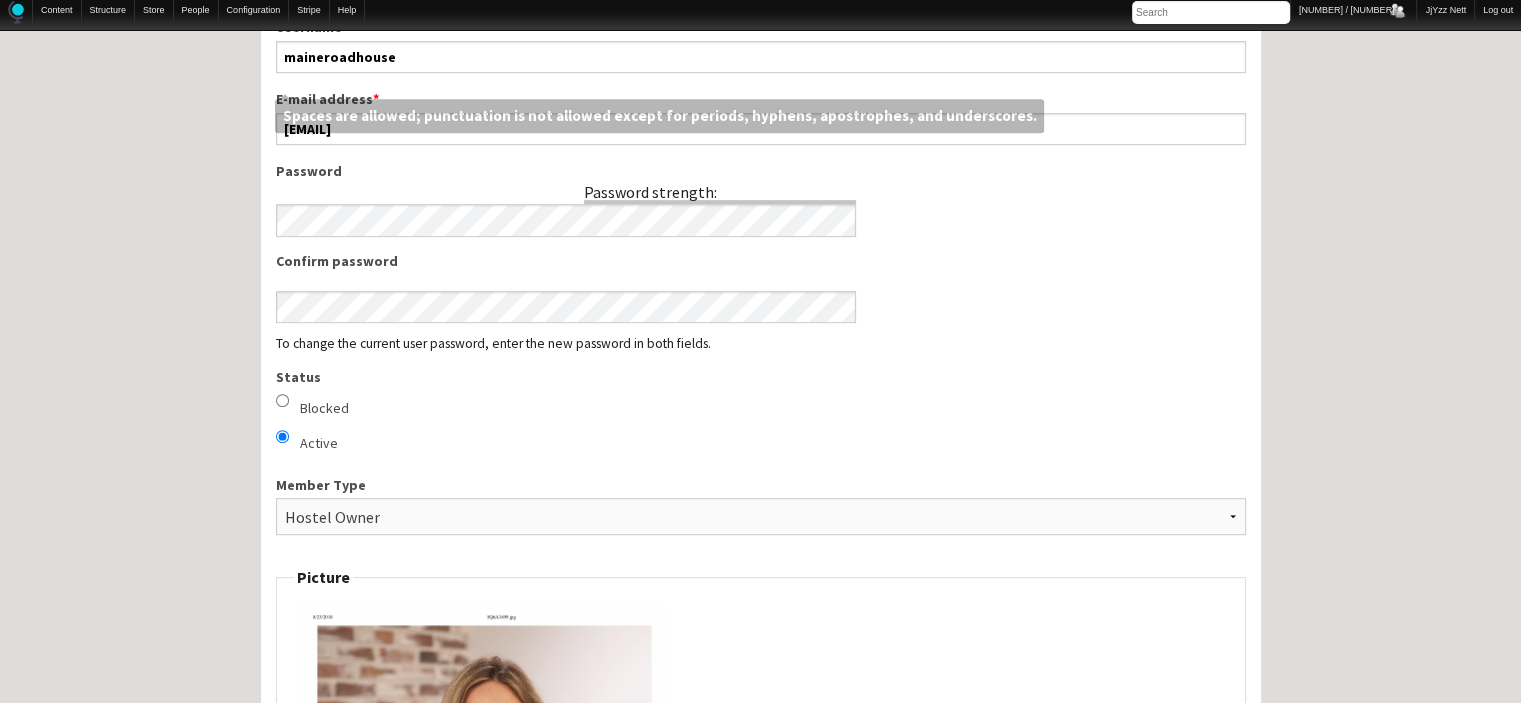 scroll, scrollTop: 960, scrollLeft: 0, axis: vertical 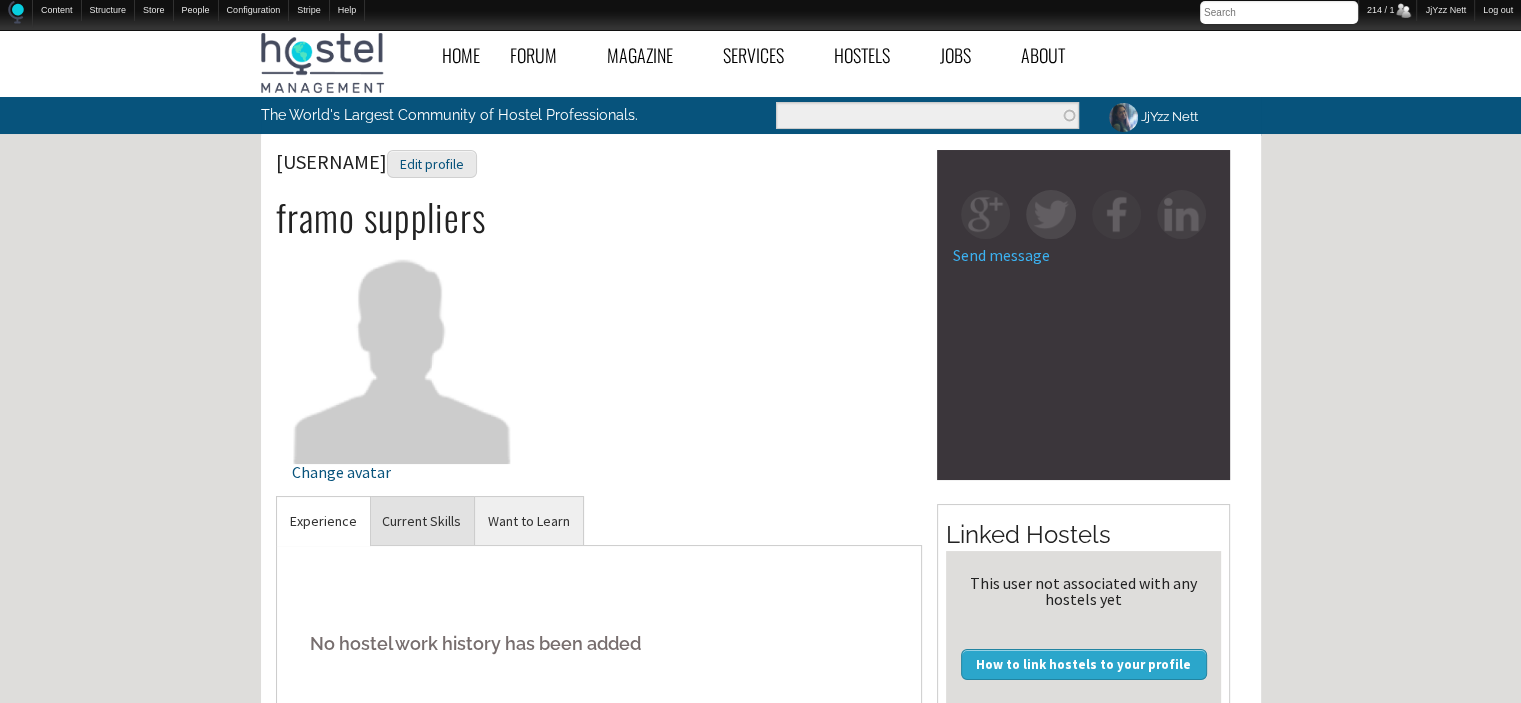 click on "Current Skills" at bounding box center [421, 521] 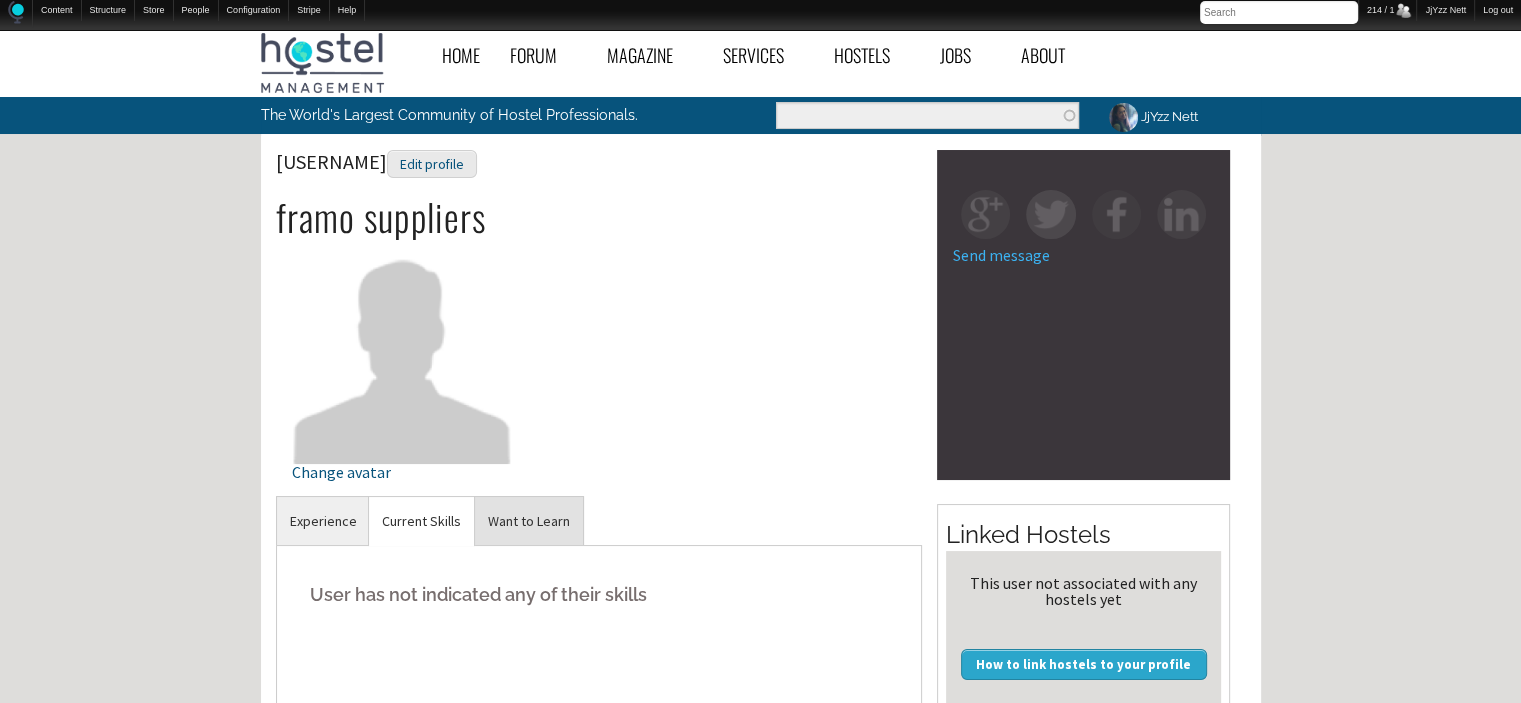 click on "Want to Learn" at bounding box center [529, 521] 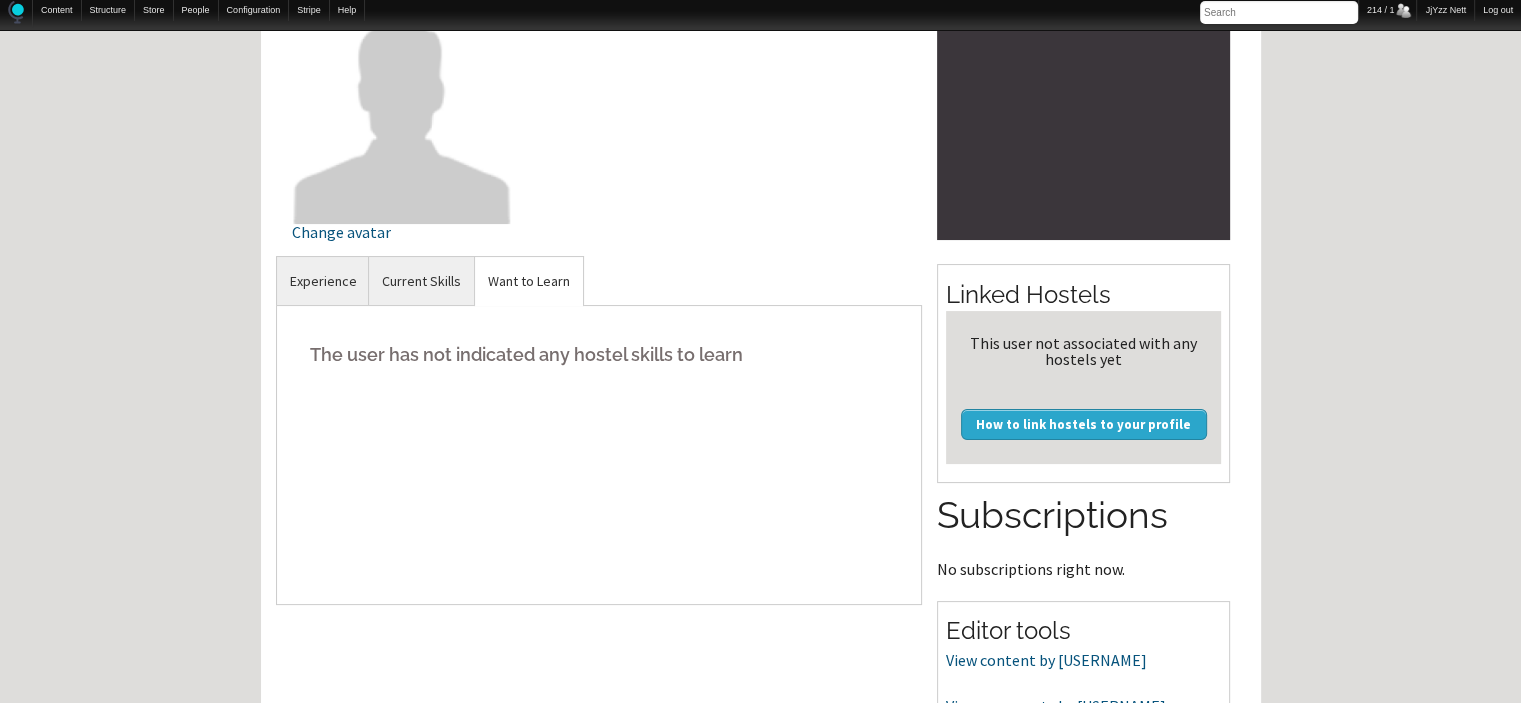 scroll, scrollTop: 280, scrollLeft: 0, axis: vertical 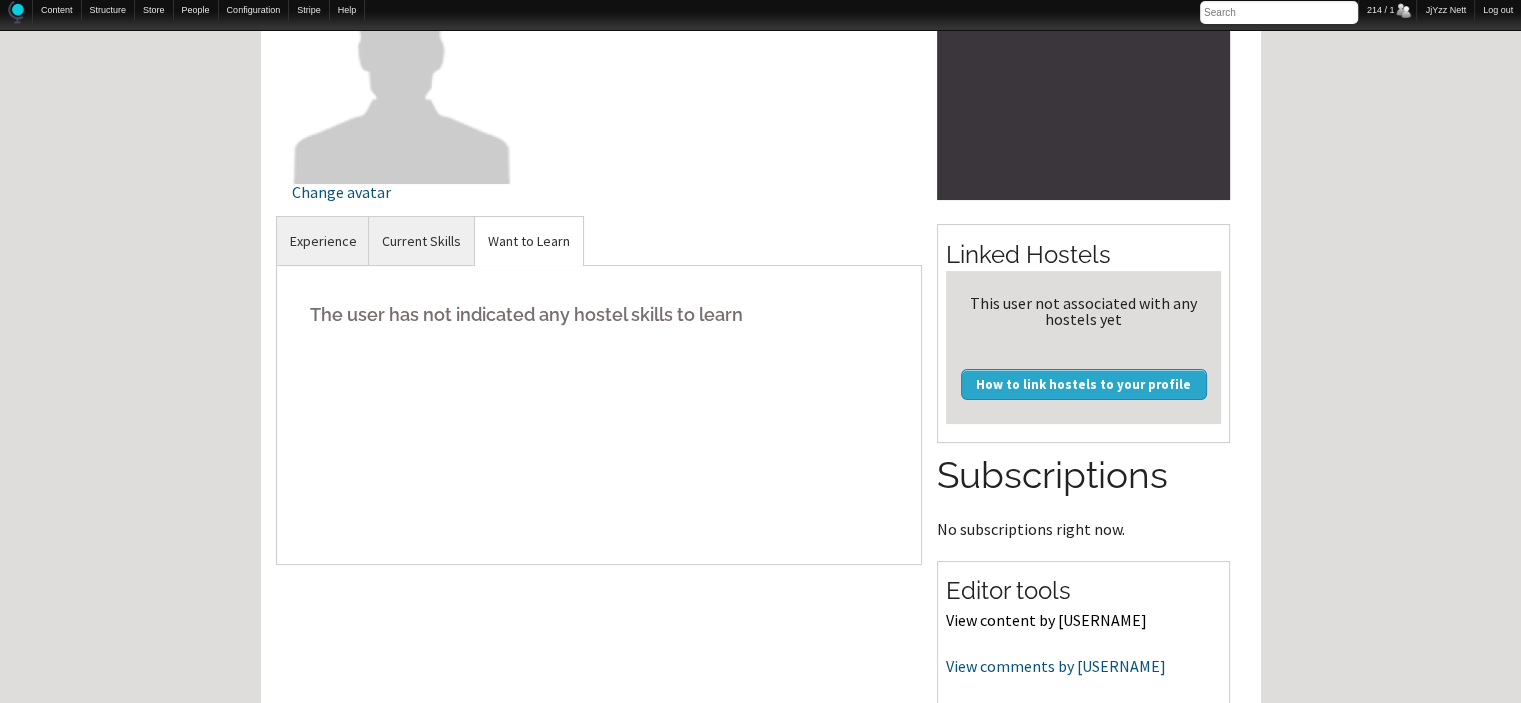 click on "View content by aykiyani" at bounding box center (1046, 620) 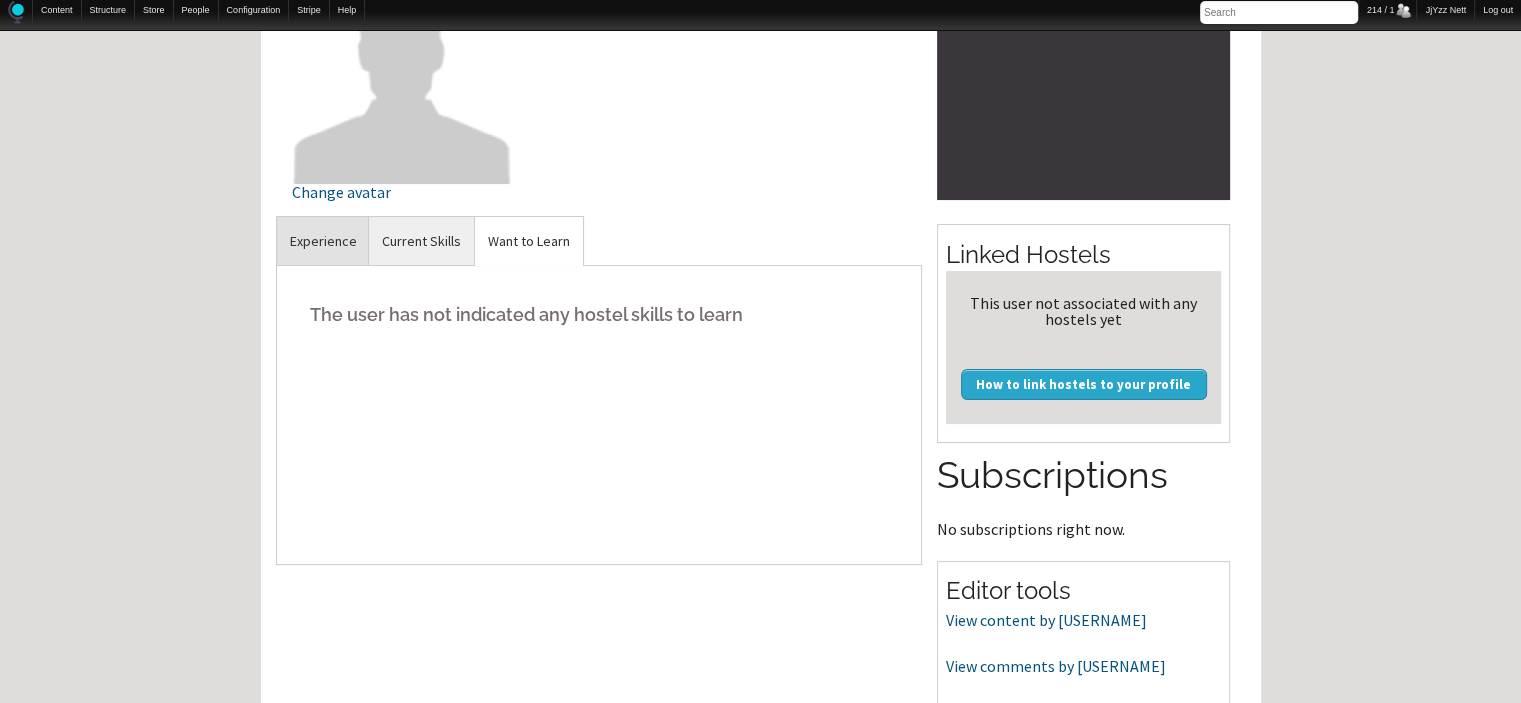 click on "Experience" at bounding box center [323, 241] 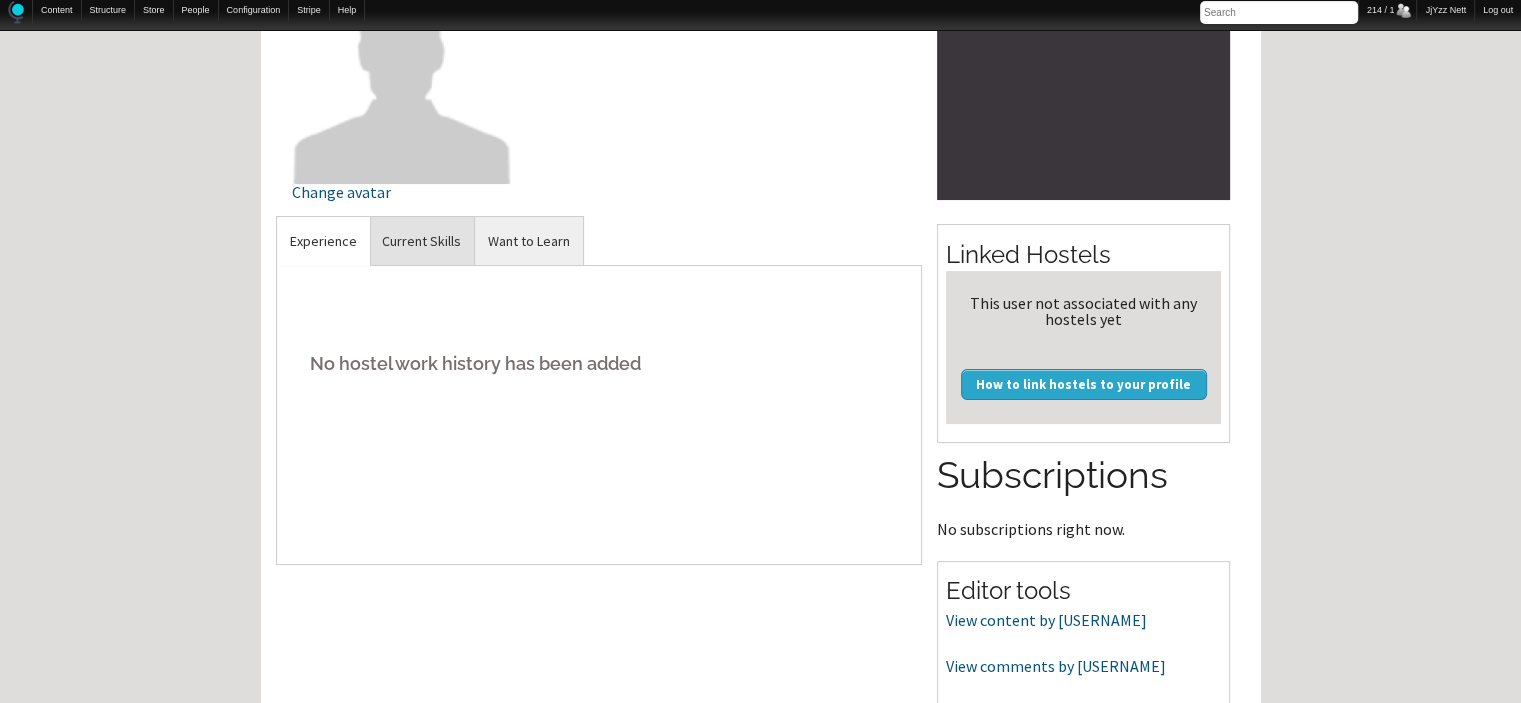 click on "Current Skills" at bounding box center (421, 241) 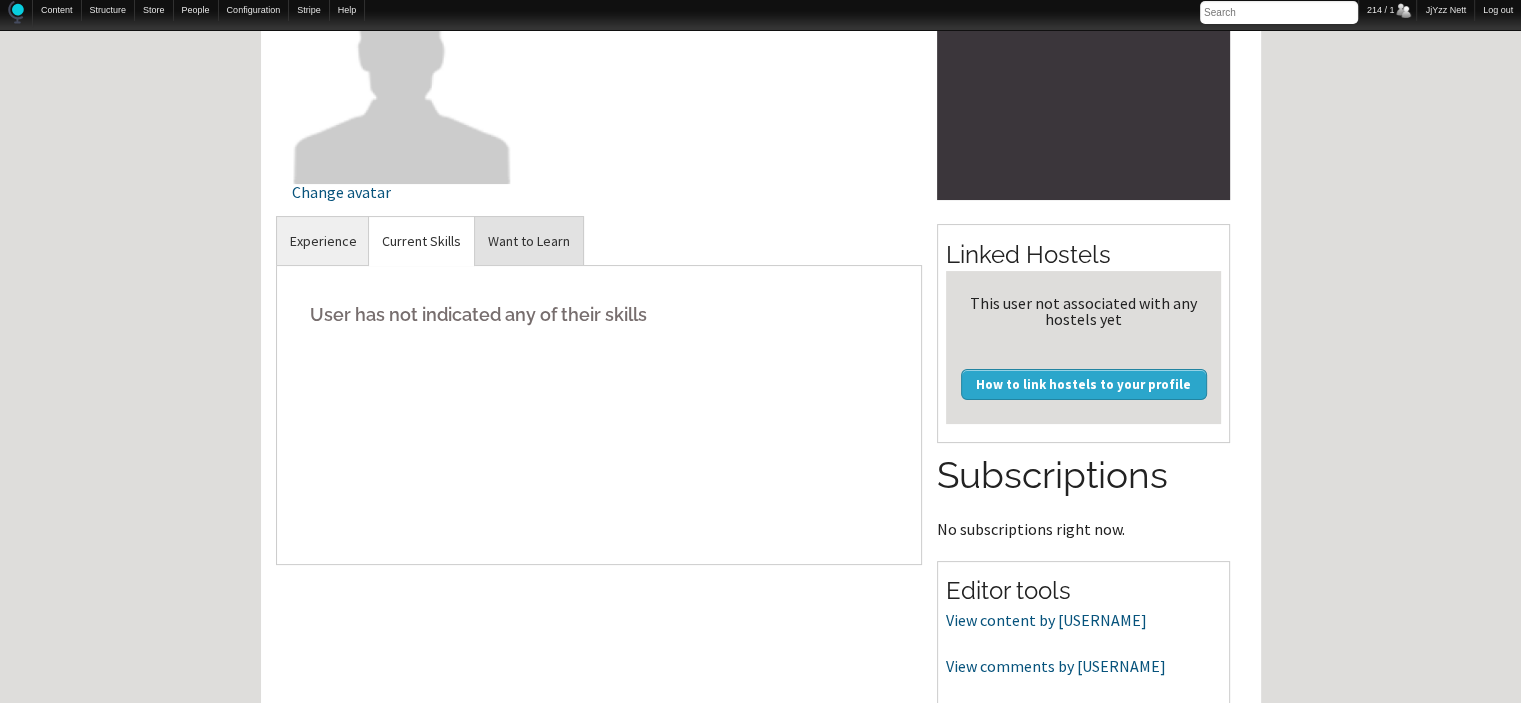 click on "Want to Learn" at bounding box center (529, 241) 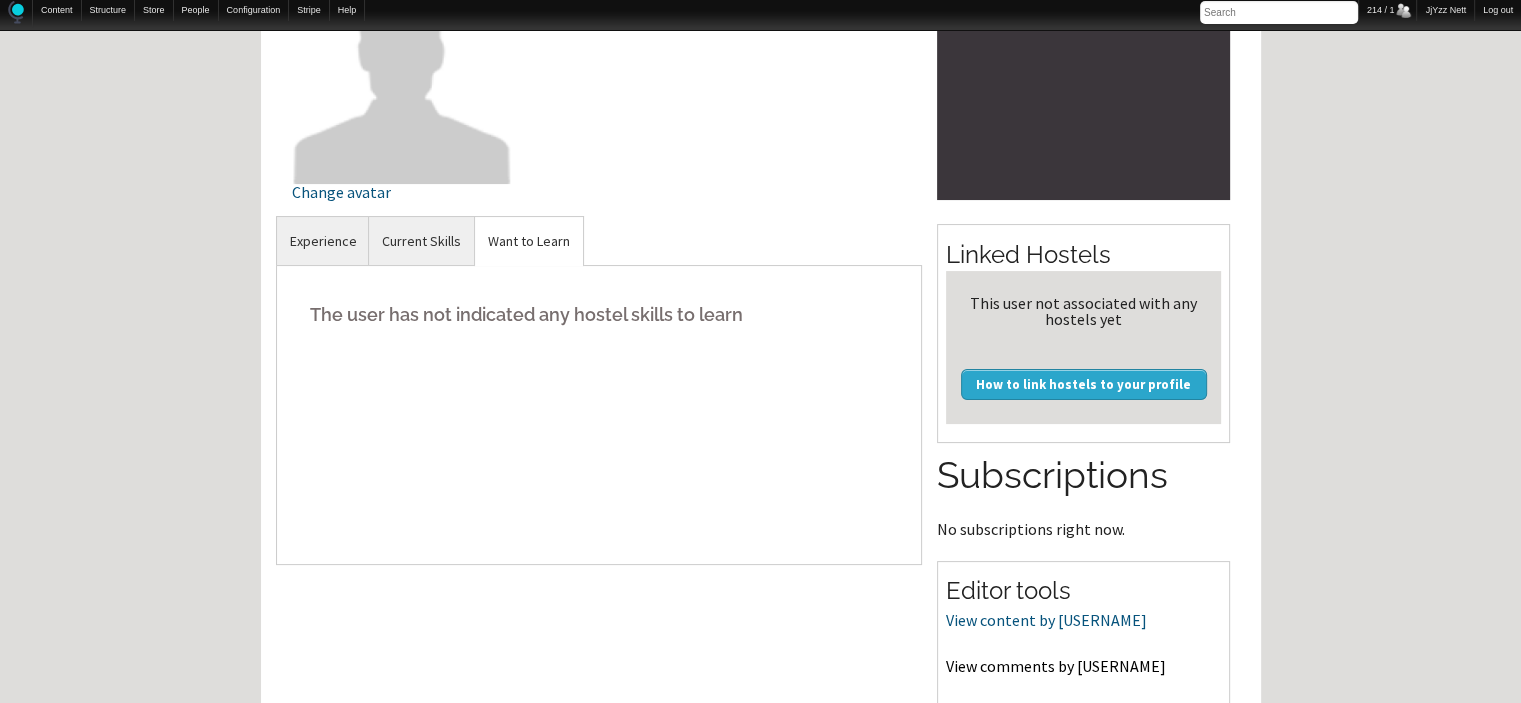 click on "View comments by aykiyani" at bounding box center (1056, 666) 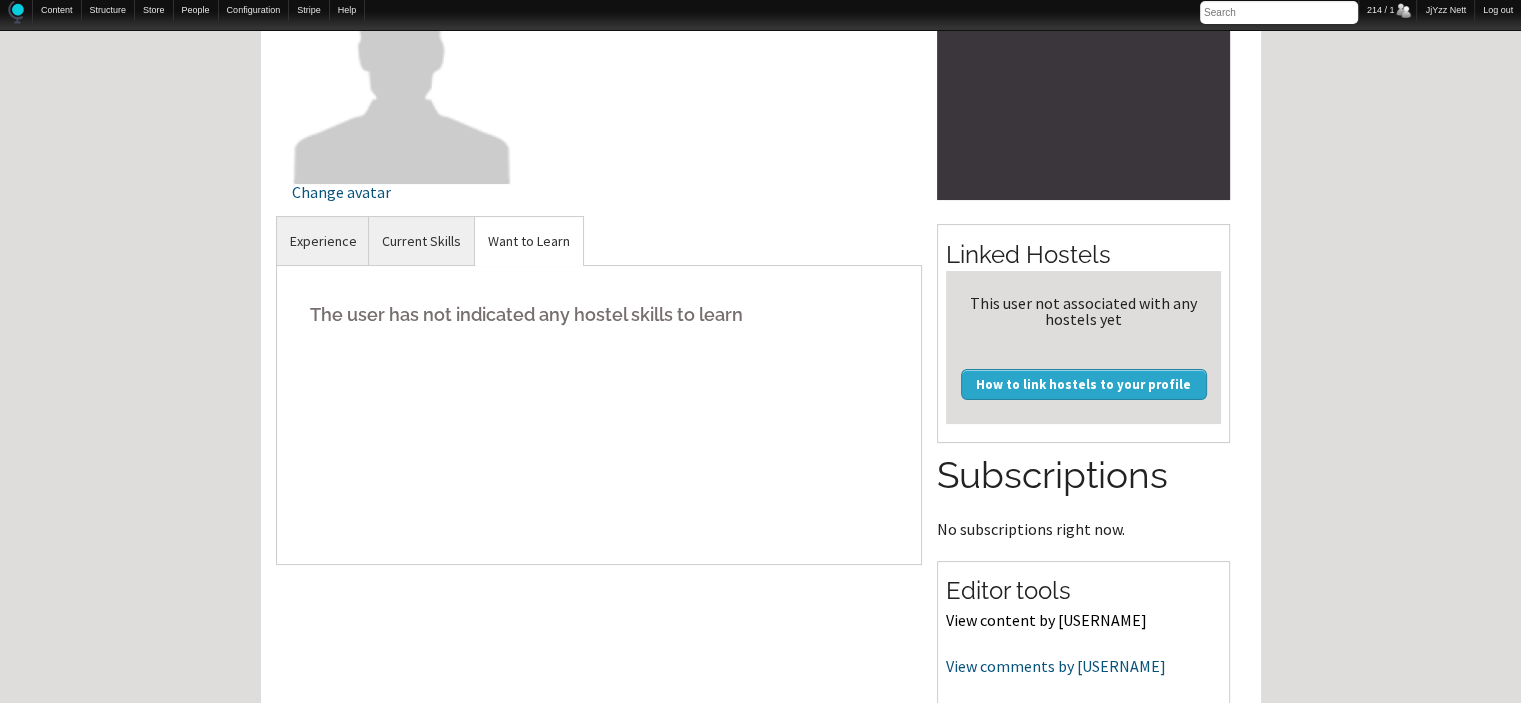 click on "View content by aykiyani" at bounding box center (1046, 620) 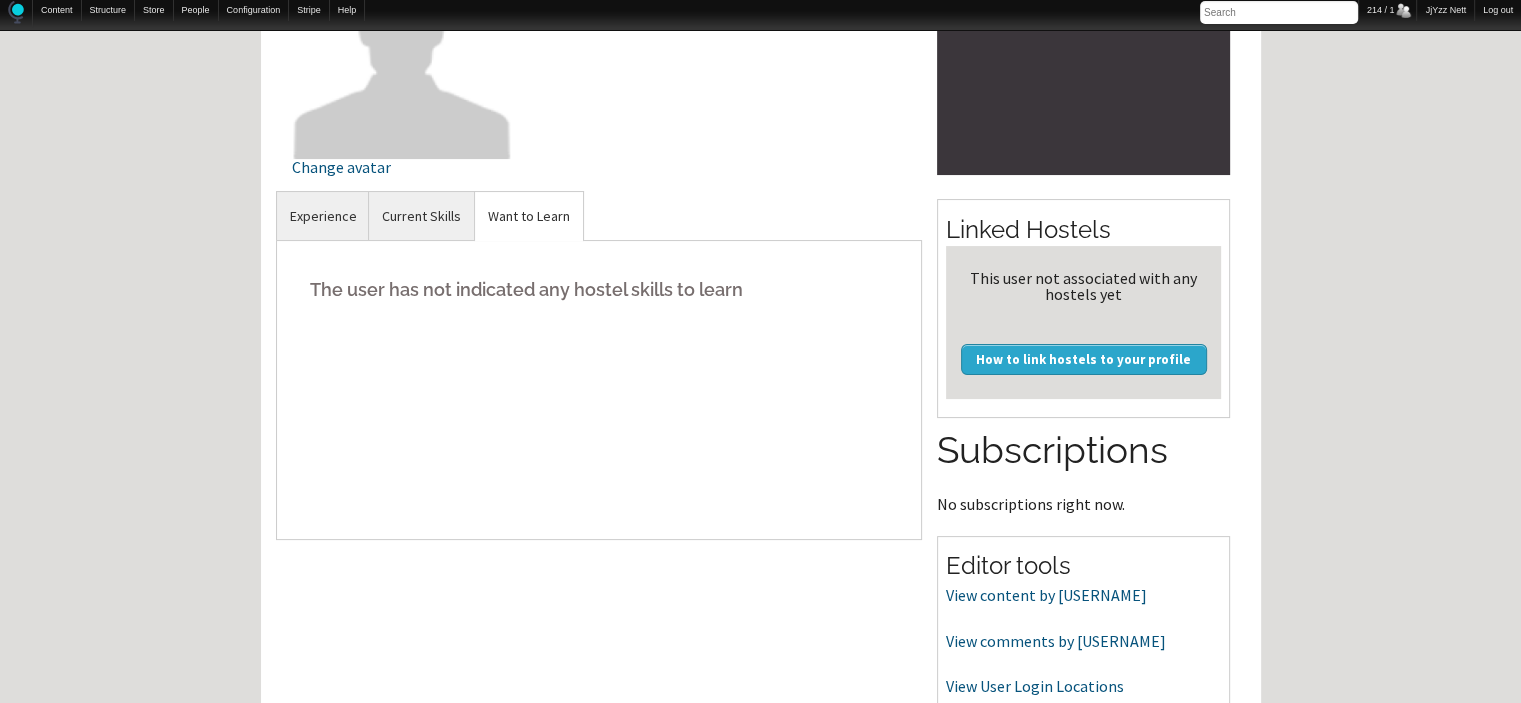 scroll, scrollTop: 320, scrollLeft: 0, axis: vertical 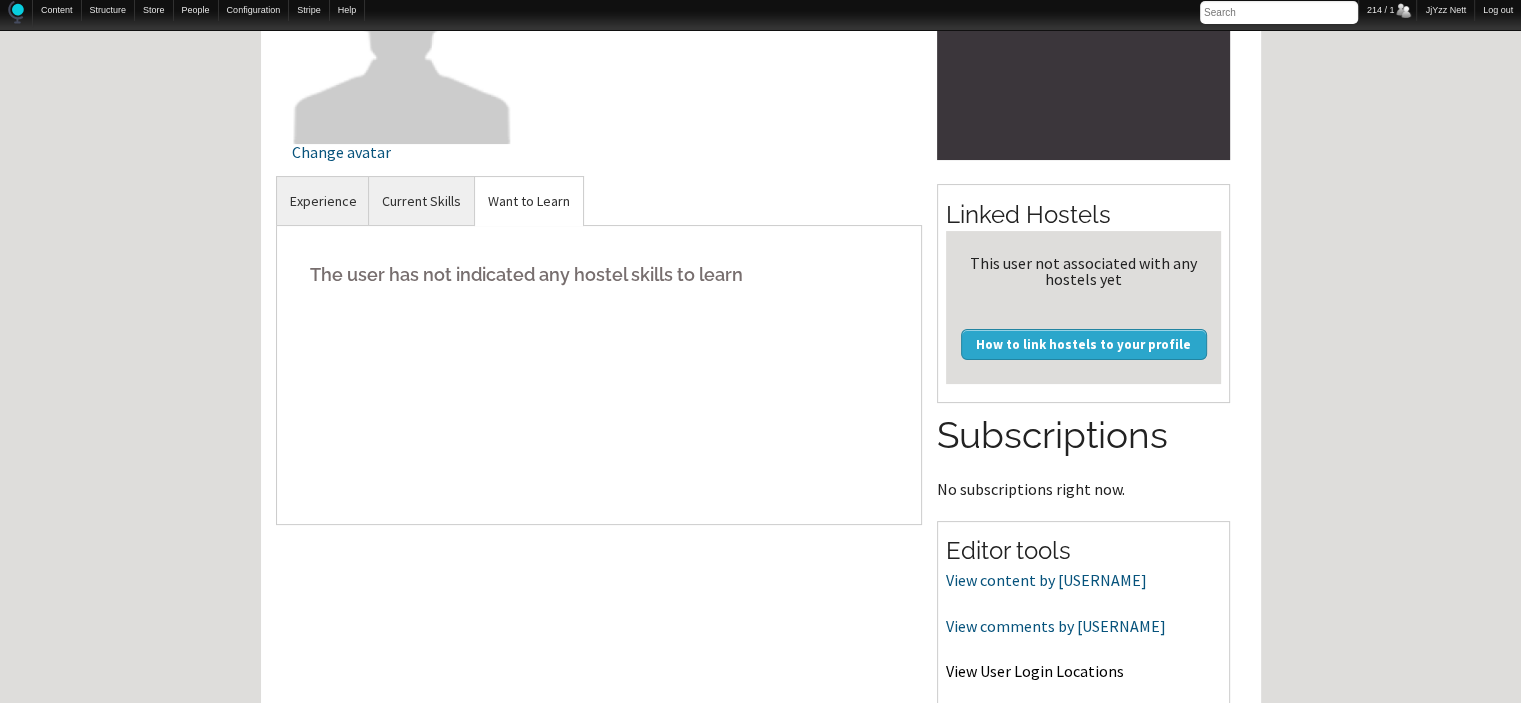 click on "View User Login Locations" at bounding box center [1035, 671] 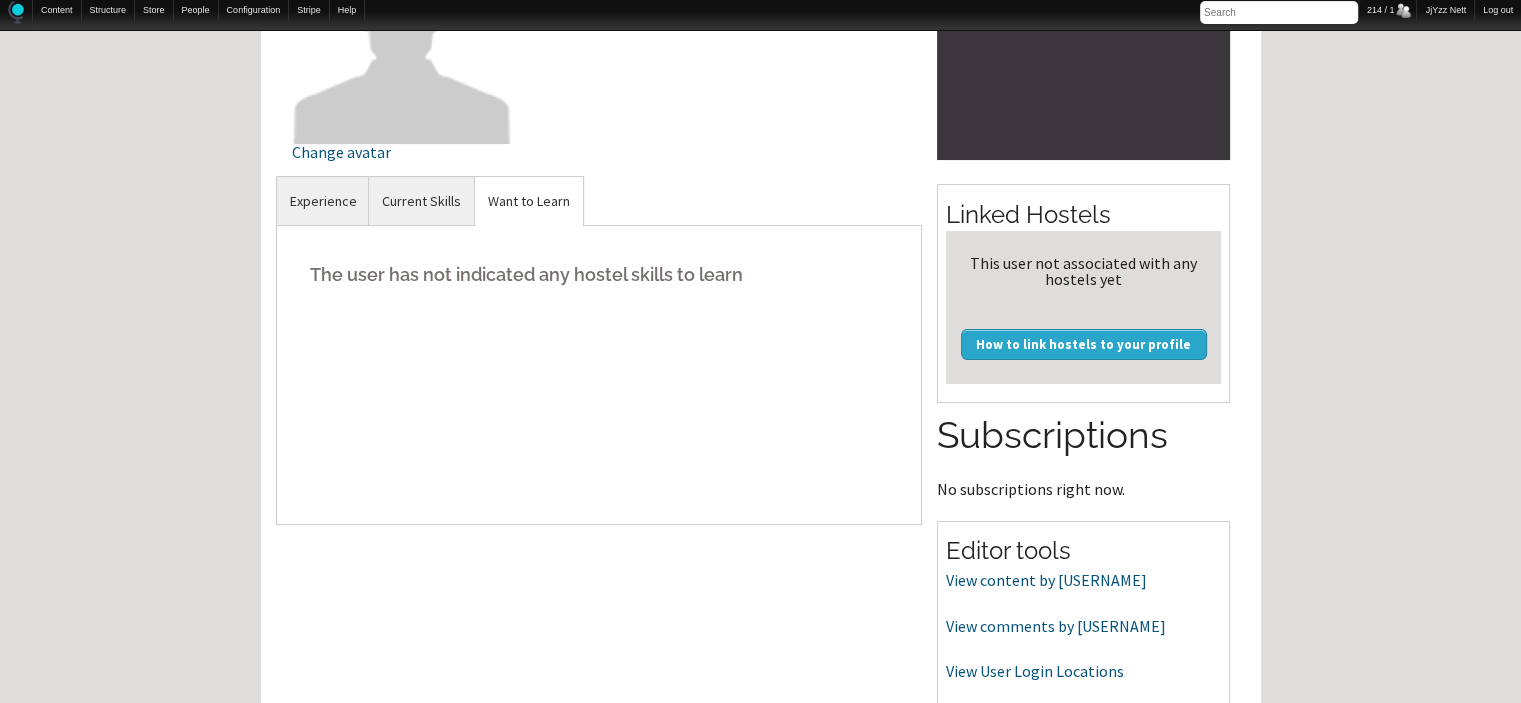 scroll, scrollTop: 0, scrollLeft: 0, axis: both 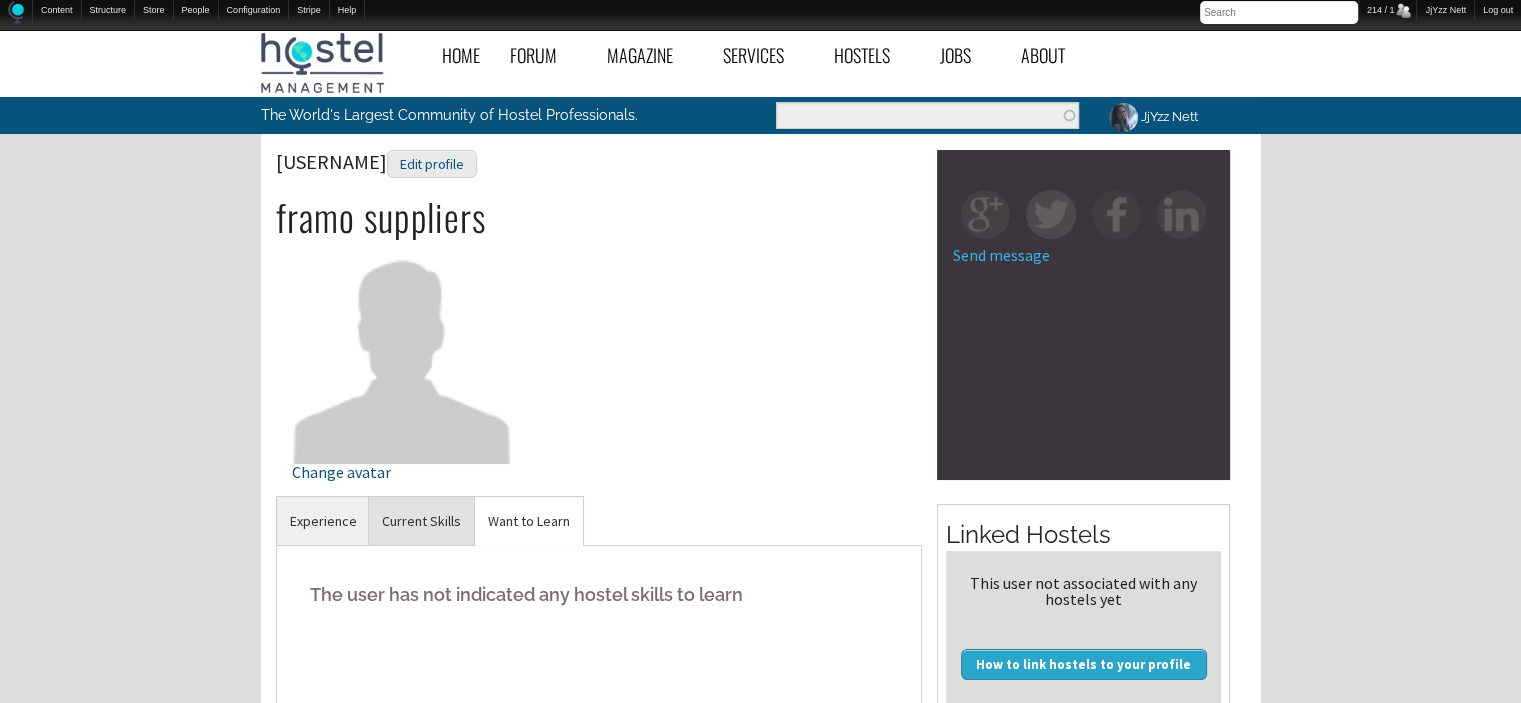click on "Current Skills" at bounding box center [421, 521] 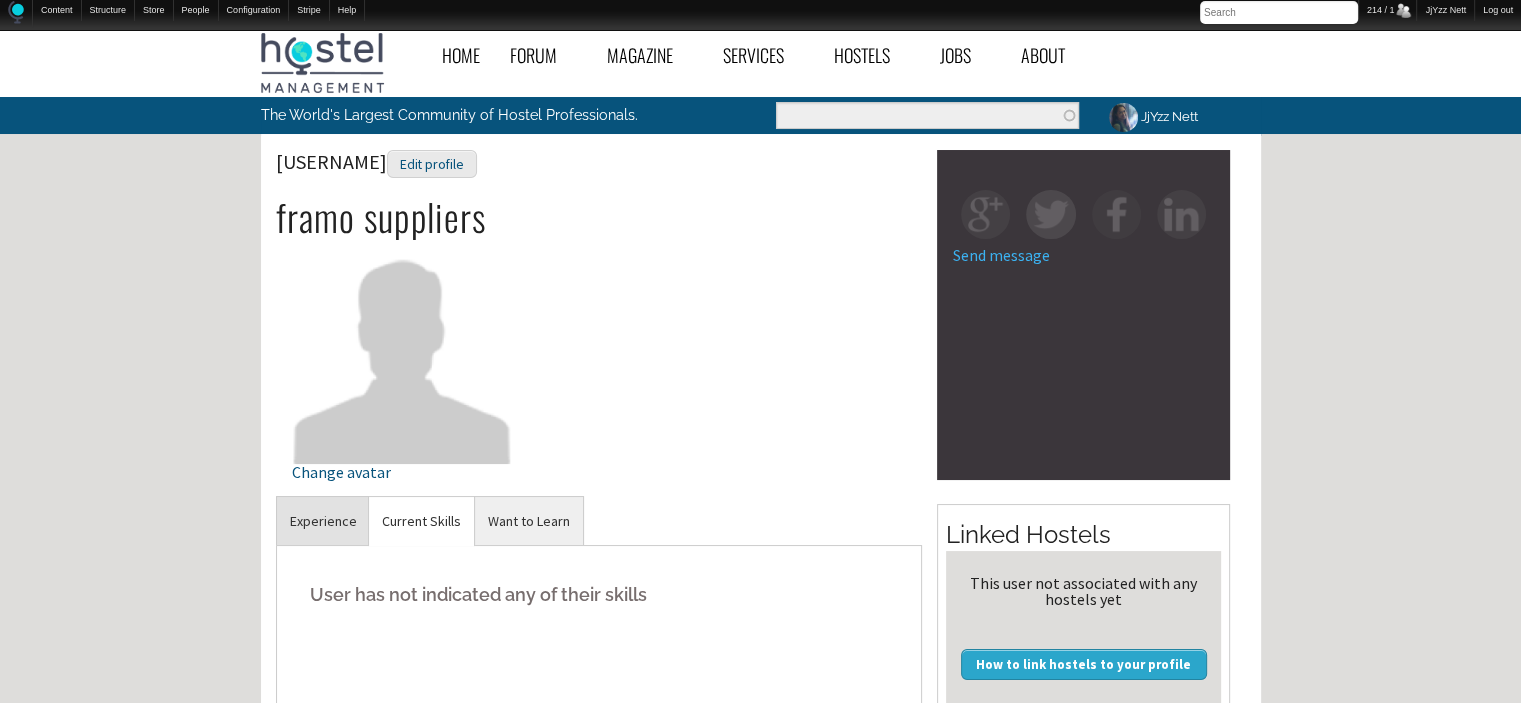 click on "Experience" at bounding box center [323, 521] 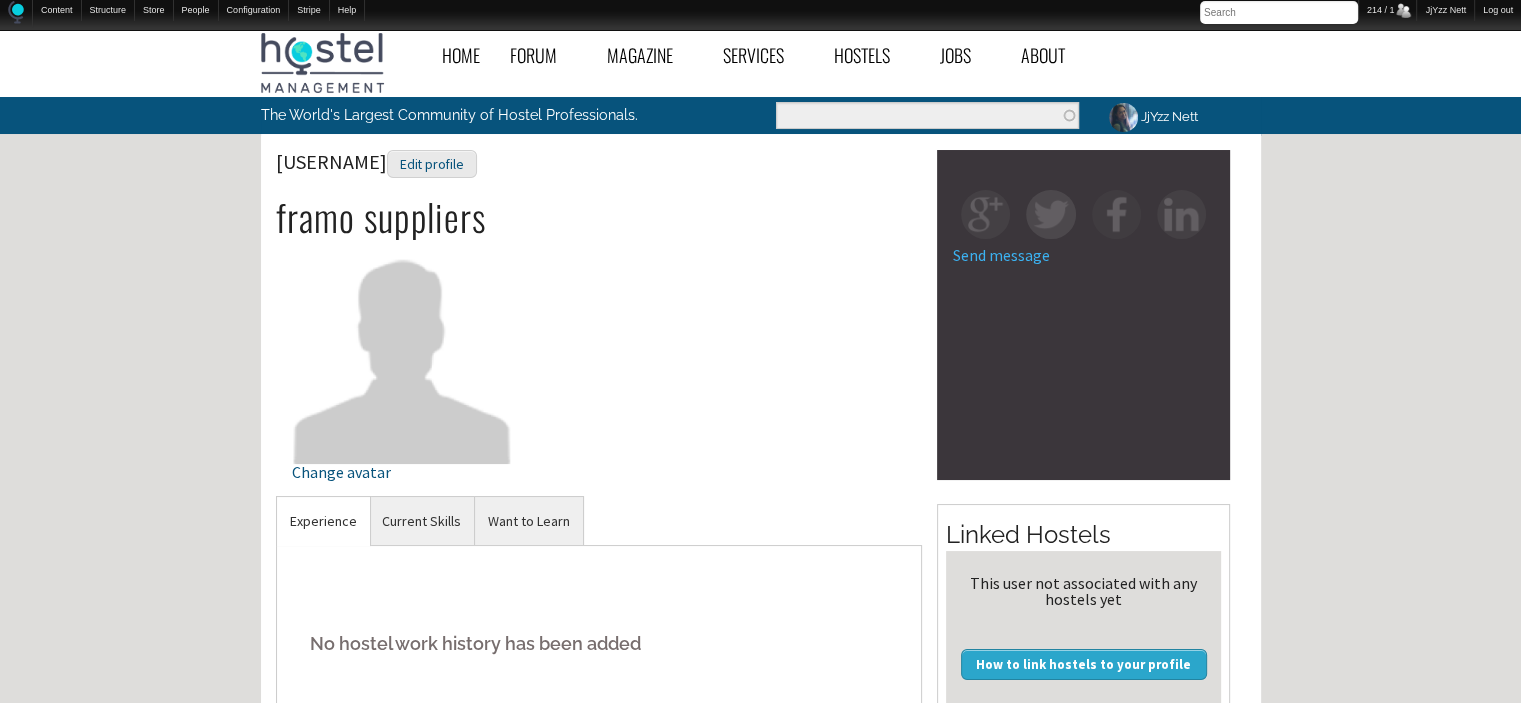 scroll, scrollTop: 615, scrollLeft: 0, axis: vertical 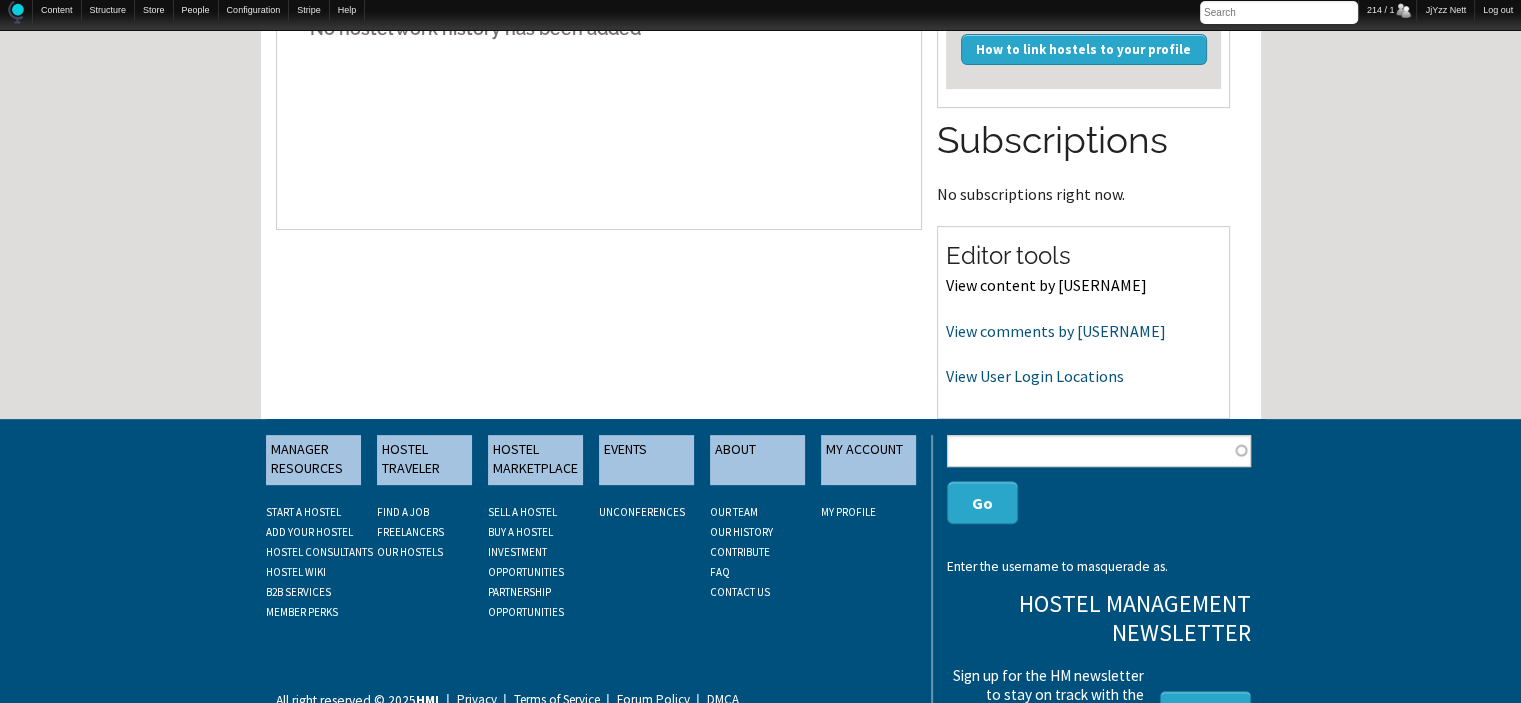 click on "View content by aykiyani" at bounding box center (1046, 285) 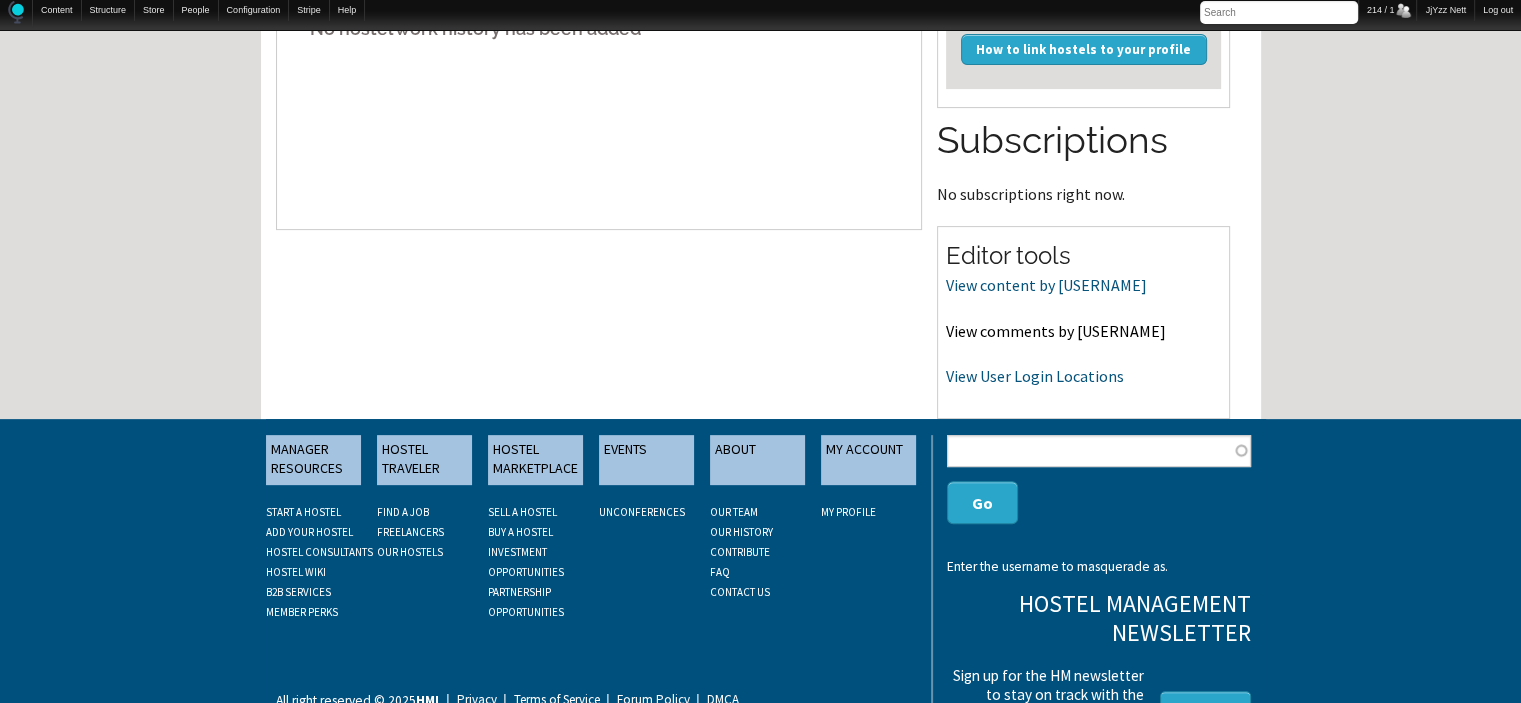 click on "View comments by aykiyani" at bounding box center (1056, 331) 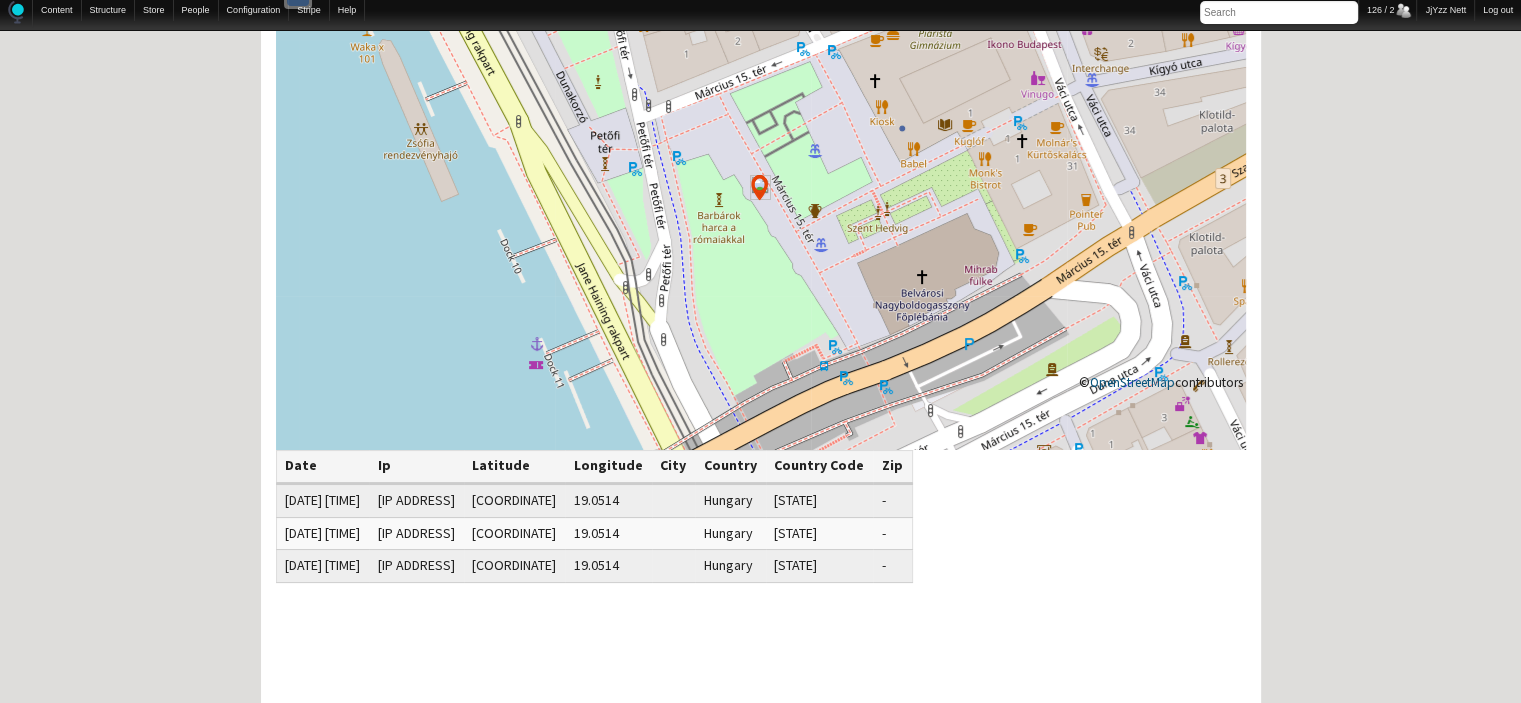 scroll, scrollTop: 240, scrollLeft: 0, axis: vertical 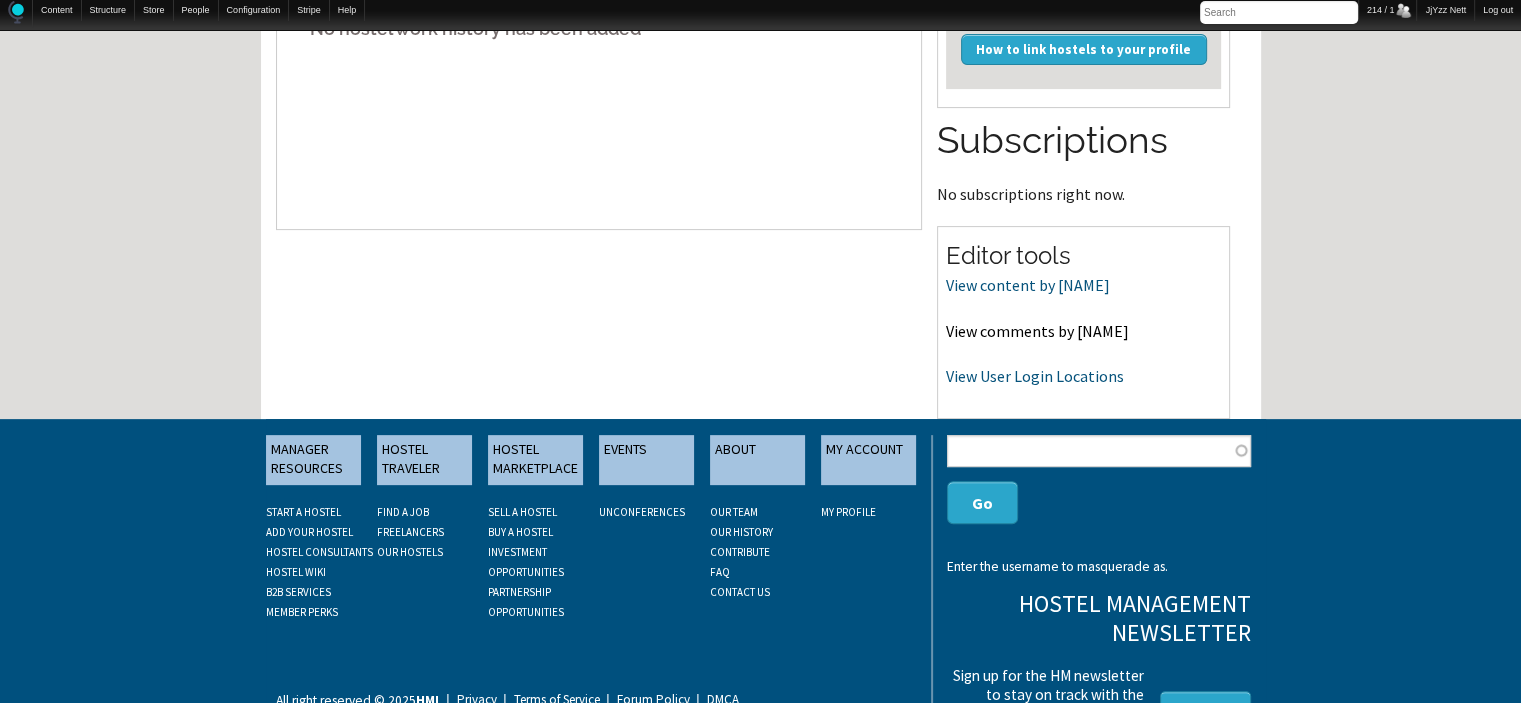 click on "View comments by aykiyani" at bounding box center (1037, 331) 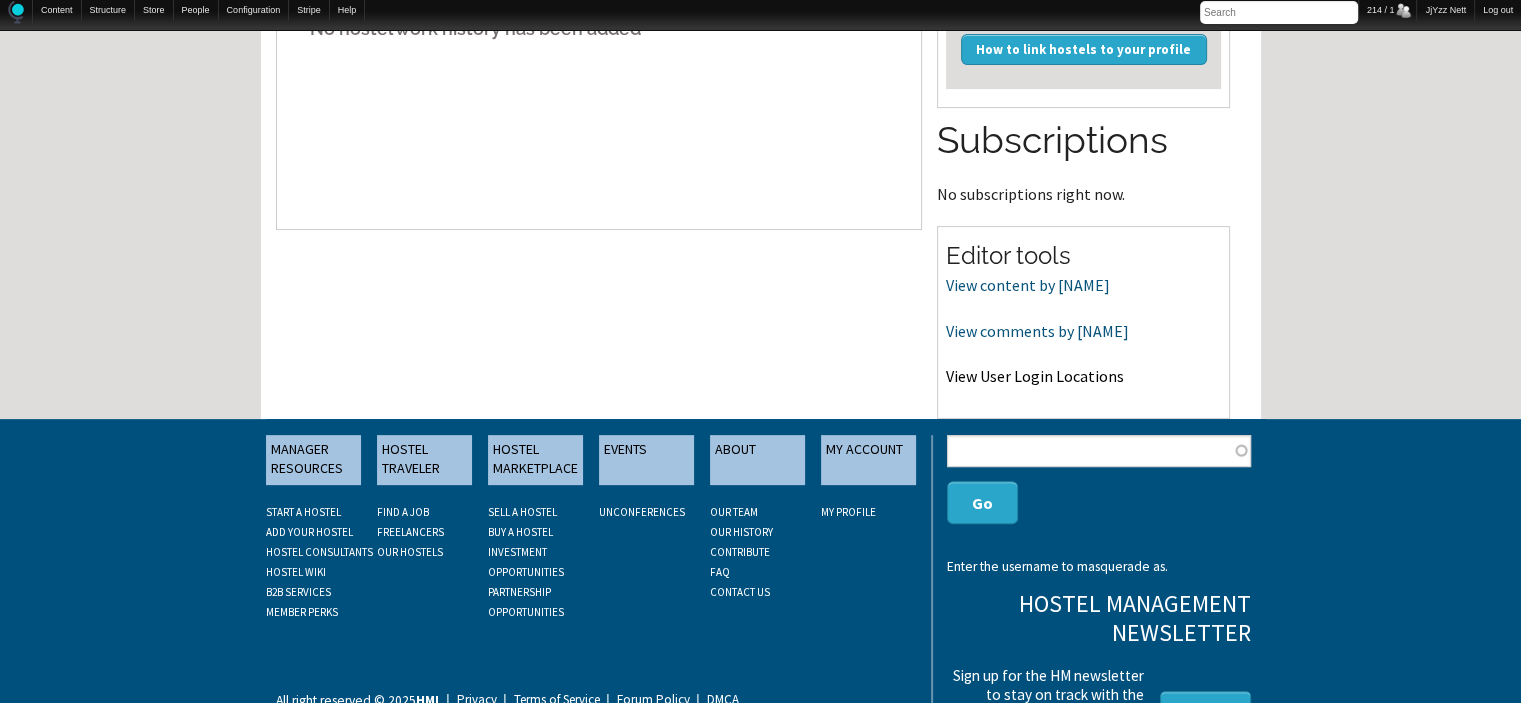 click on "View User Login Locations" at bounding box center [1035, 376] 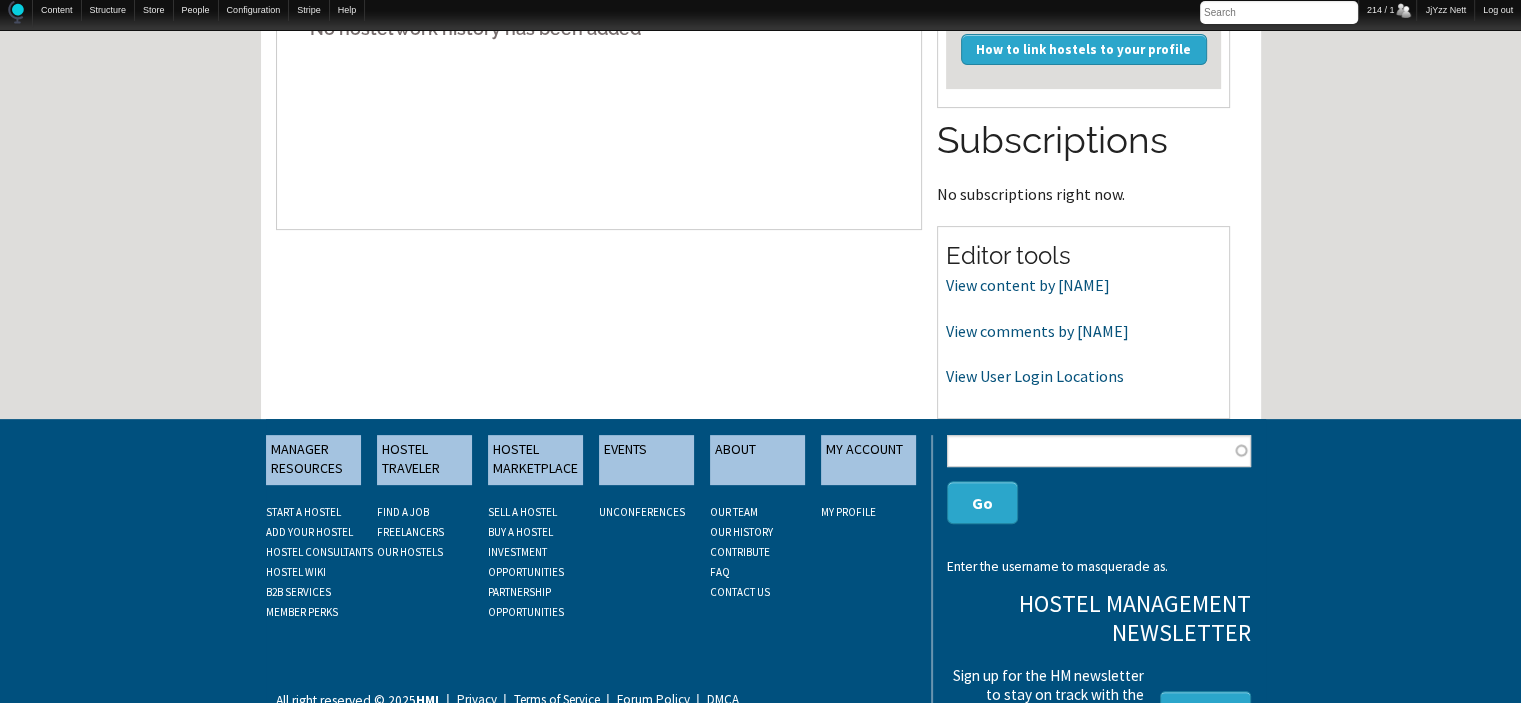 scroll, scrollTop: 0, scrollLeft: 0, axis: both 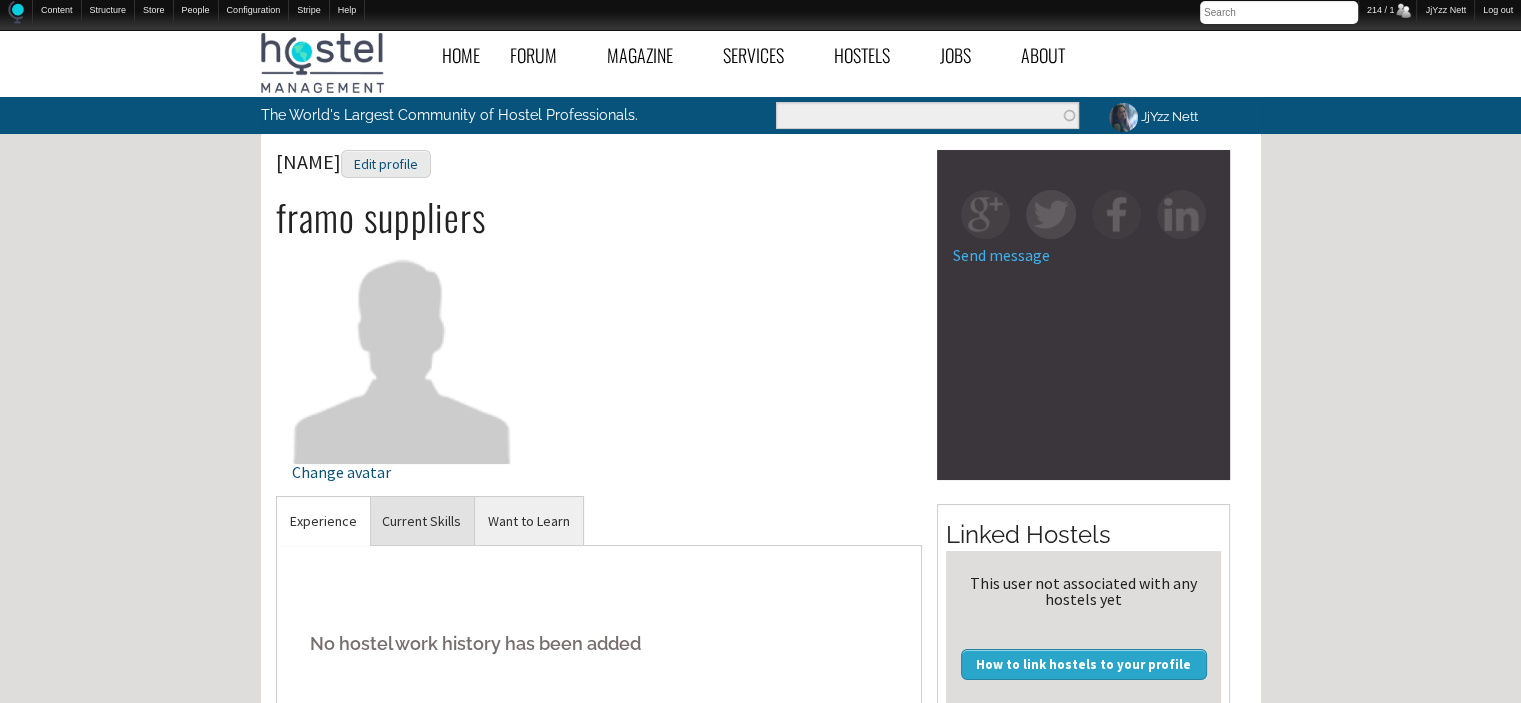 click on "Current Skills" at bounding box center [421, 521] 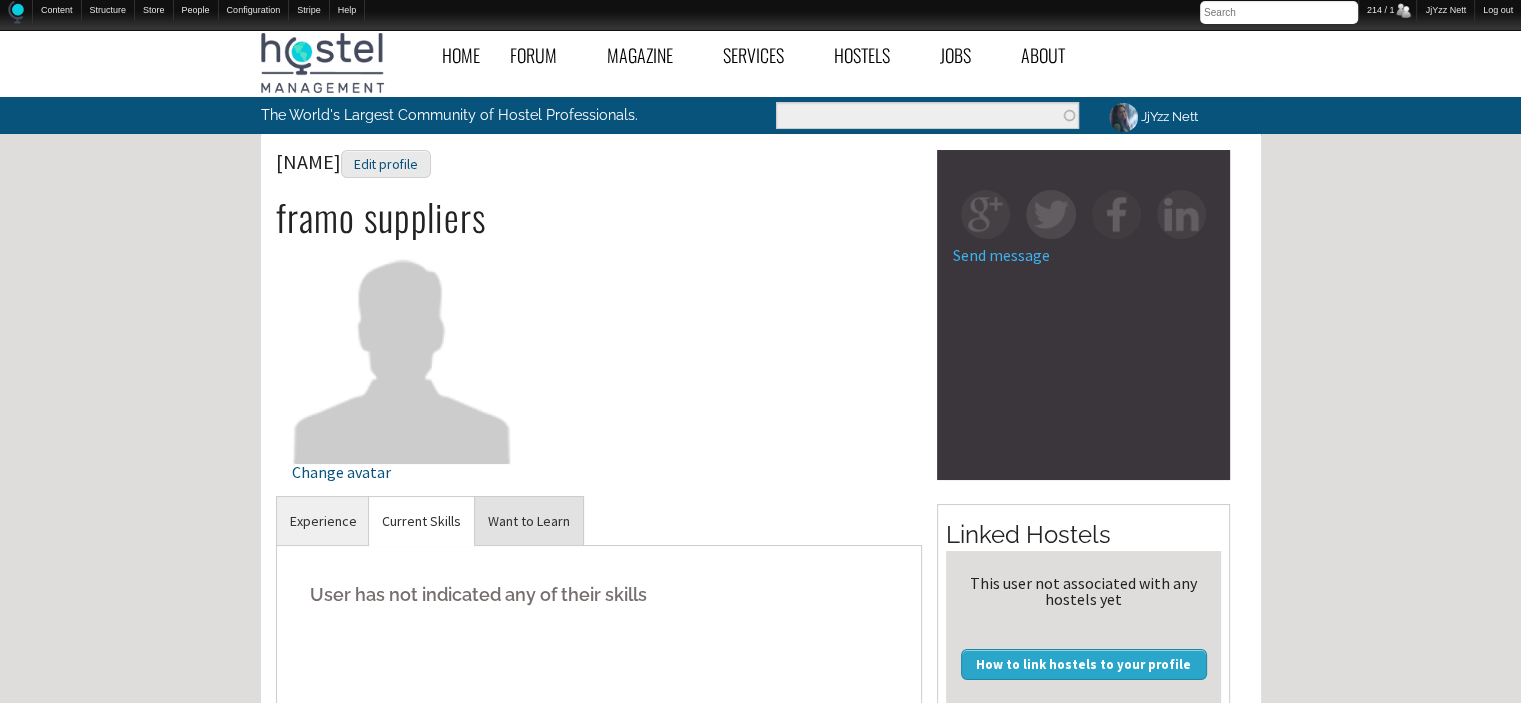 click on "Want to Learn" at bounding box center [529, 521] 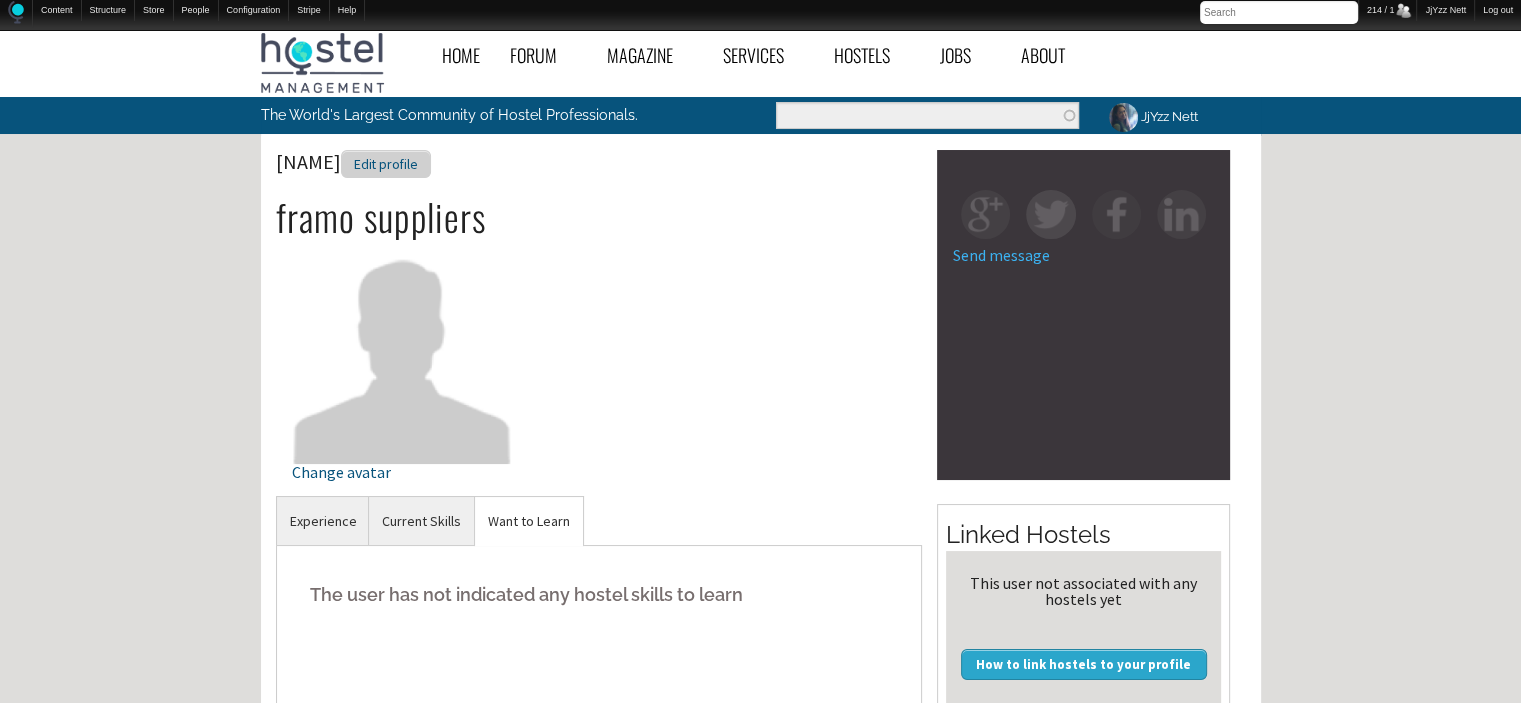 click on "Edit profile" at bounding box center (386, 164) 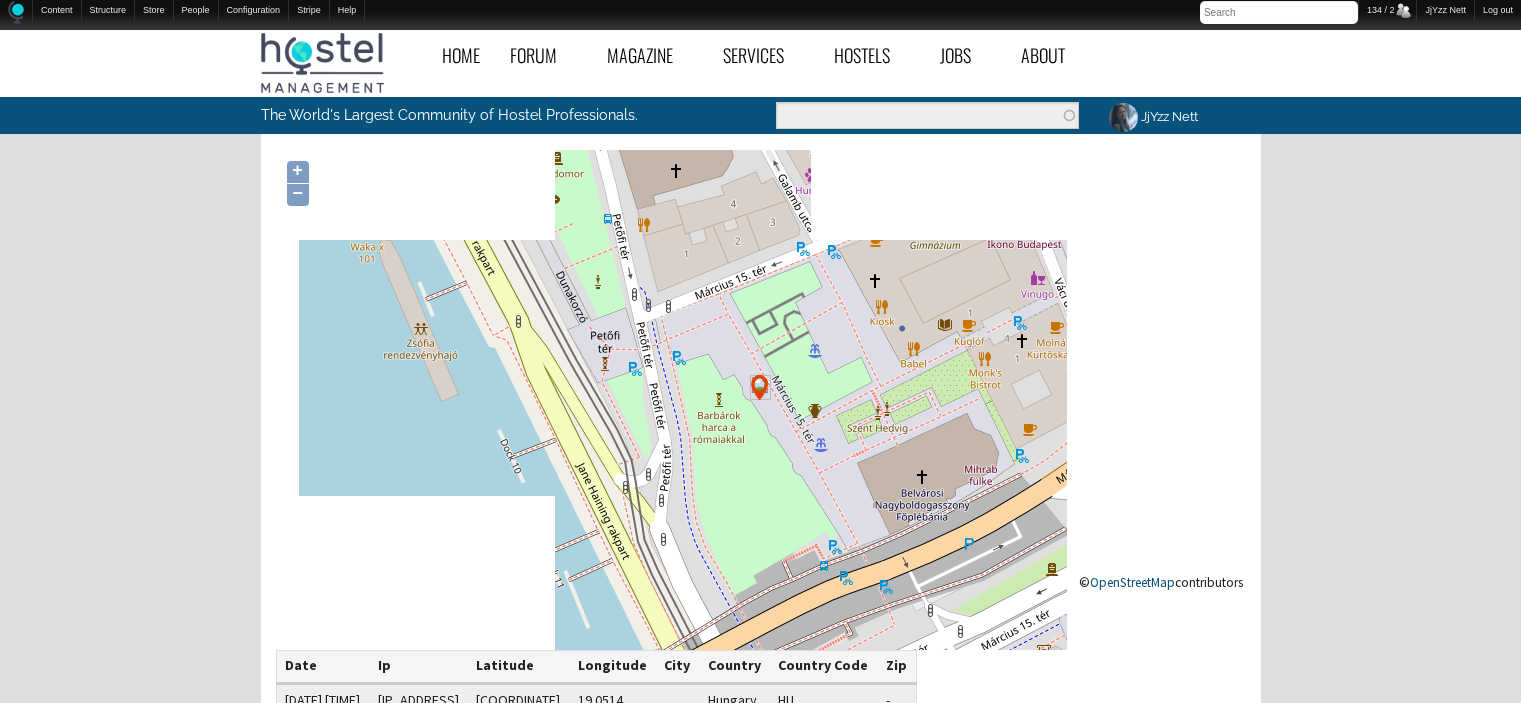 scroll, scrollTop: 0, scrollLeft: 0, axis: both 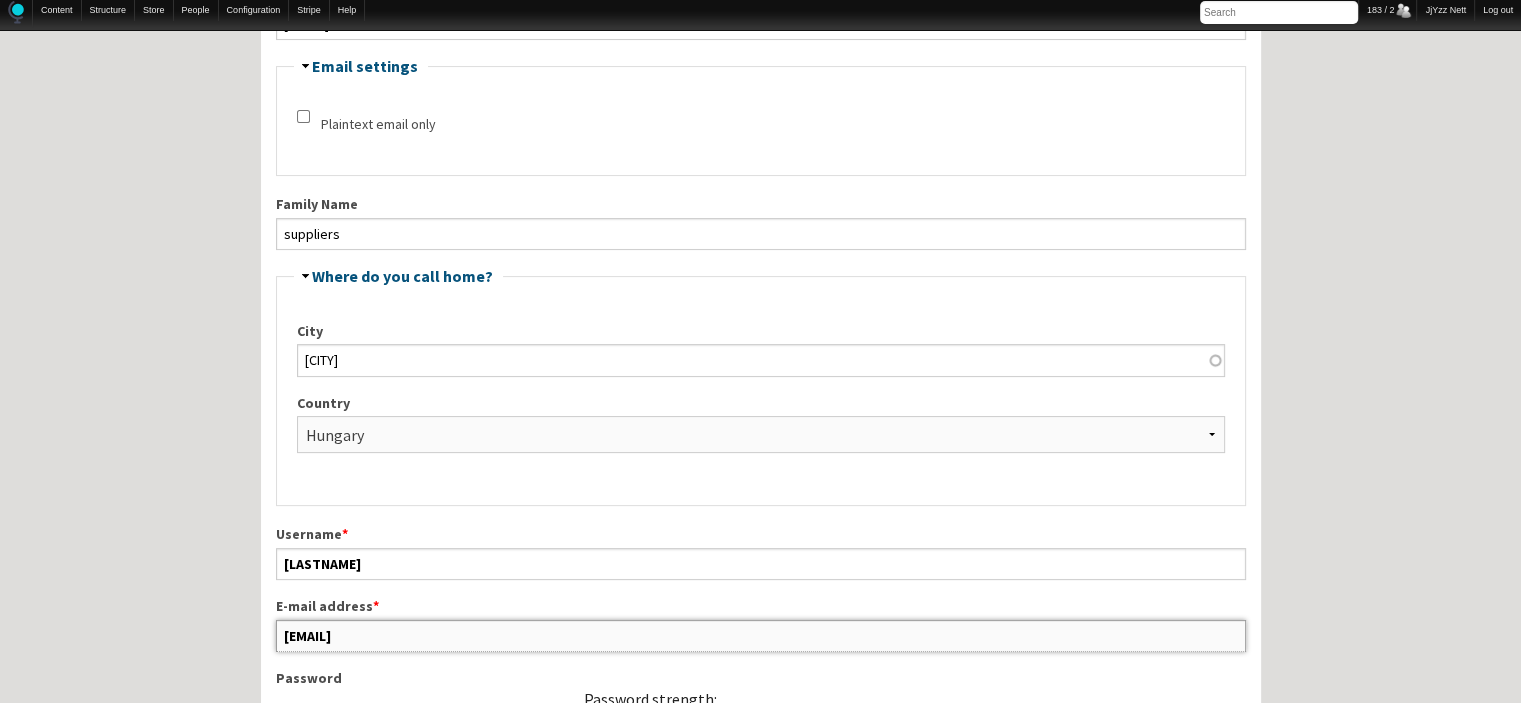 drag, startPoint x: 505, startPoint y: 629, endPoint x: 244, endPoint y: 624, distance: 261.04788 